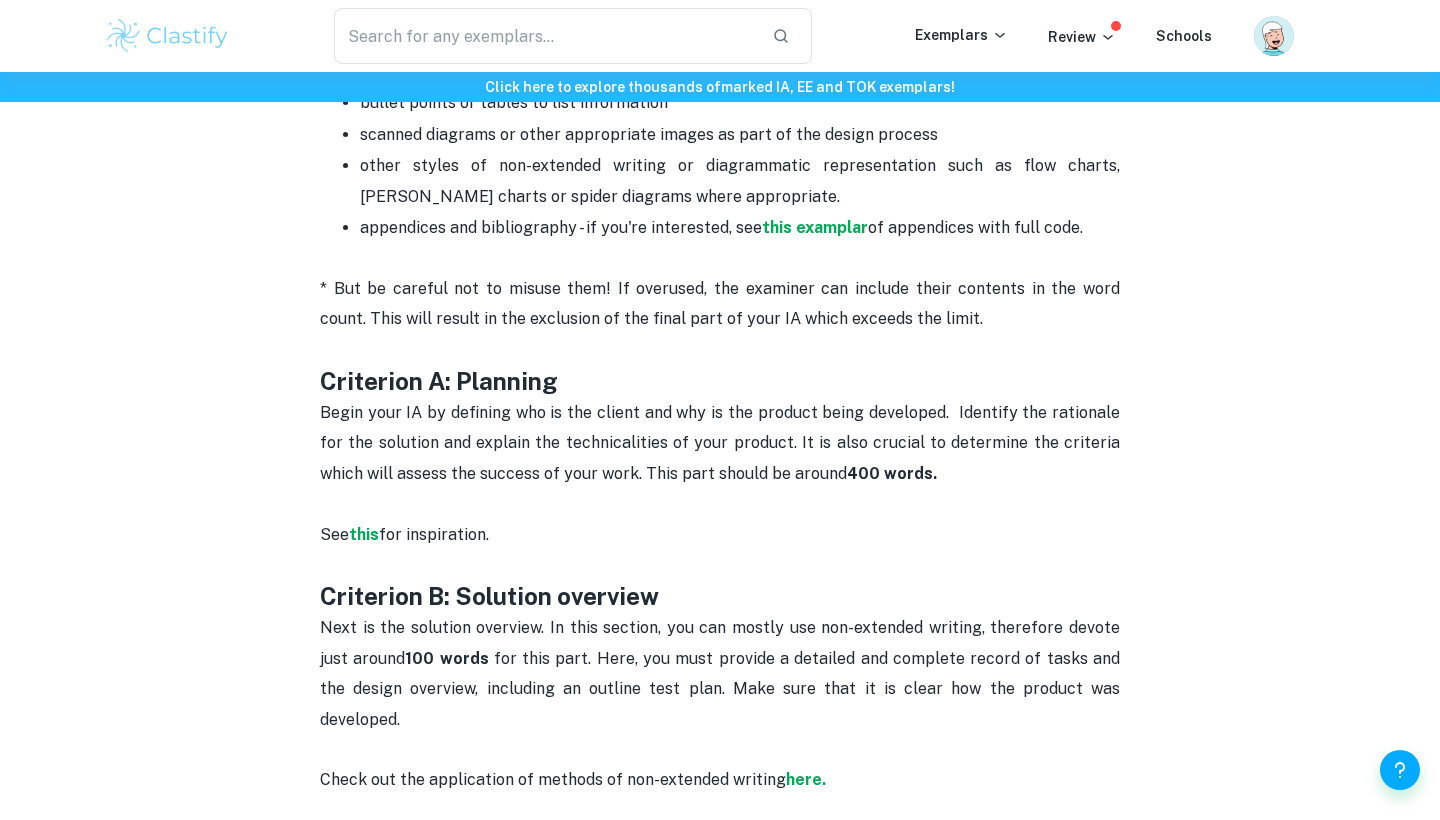 scroll, scrollTop: 1441, scrollLeft: 0, axis: vertical 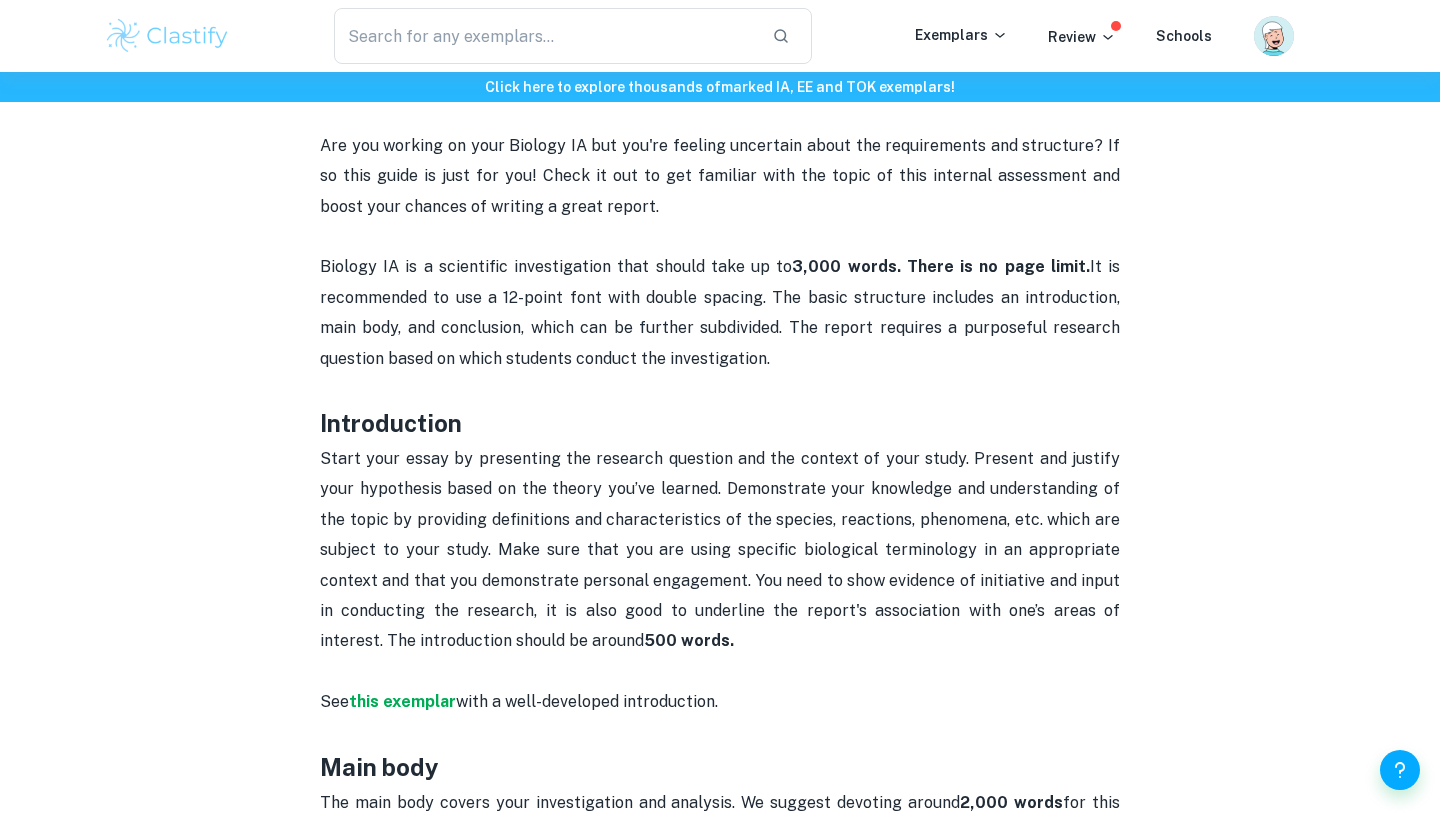 click on "Start your essay by presenting the research question and the context of your study. Present and justify your hypothesis based on the theory you’ve learned. Demonstrate your knowledge and understanding of the topic by providing definitions and characteristics of the species, reactions, phenomena, etc. which are subject to your study. Make sure that you are using specific biological terminology in an appropriate context and that you demonstrate personal engagement. You need to show evidence of initiative and input in conducting the research, it is also good to underline the report's association with one’s areas of interest. The introduction should be around  500 words." at bounding box center (722, 549) 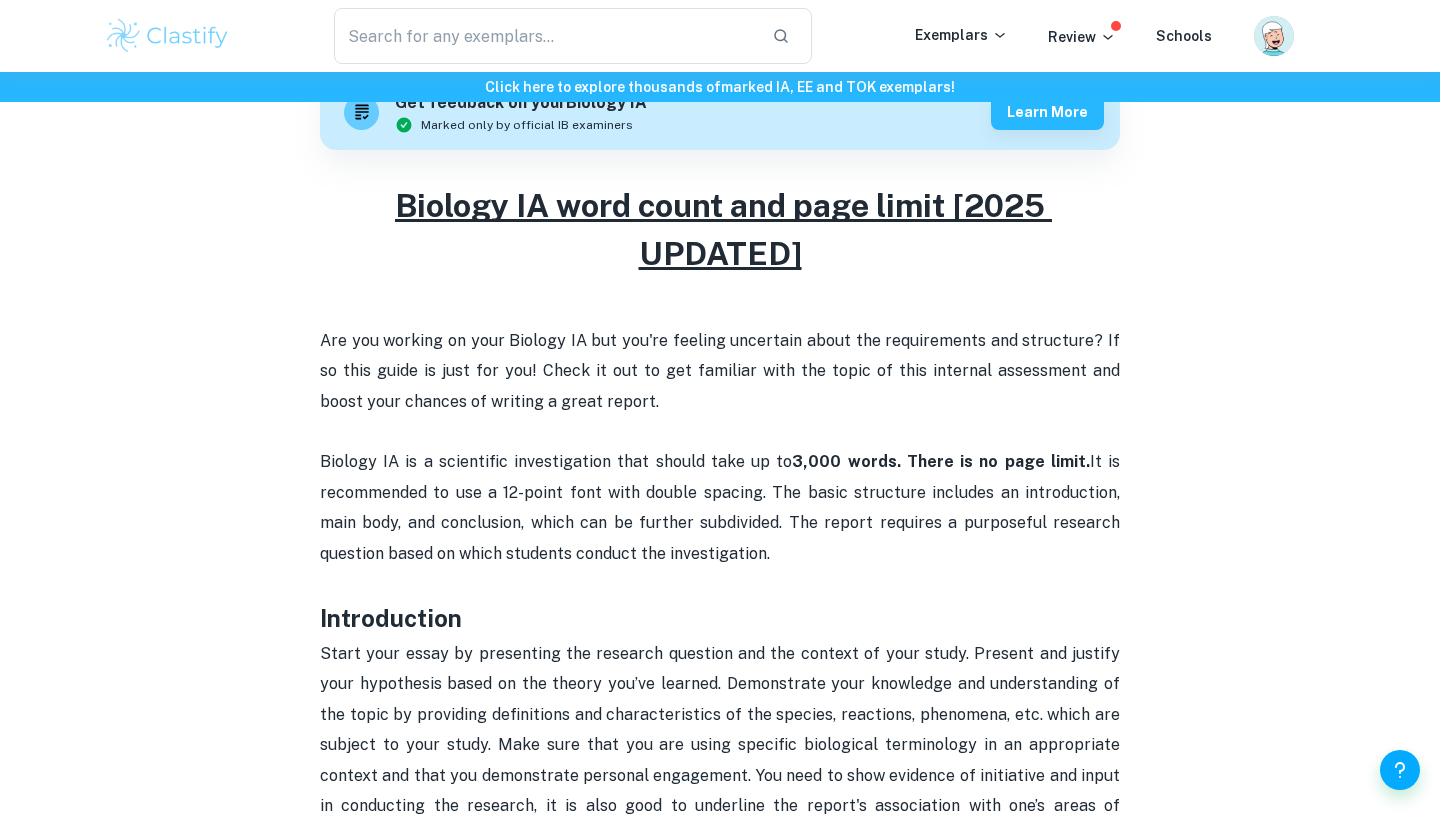 scroll, scrollTop: 723, scrollLeft: 0, axis: vertical 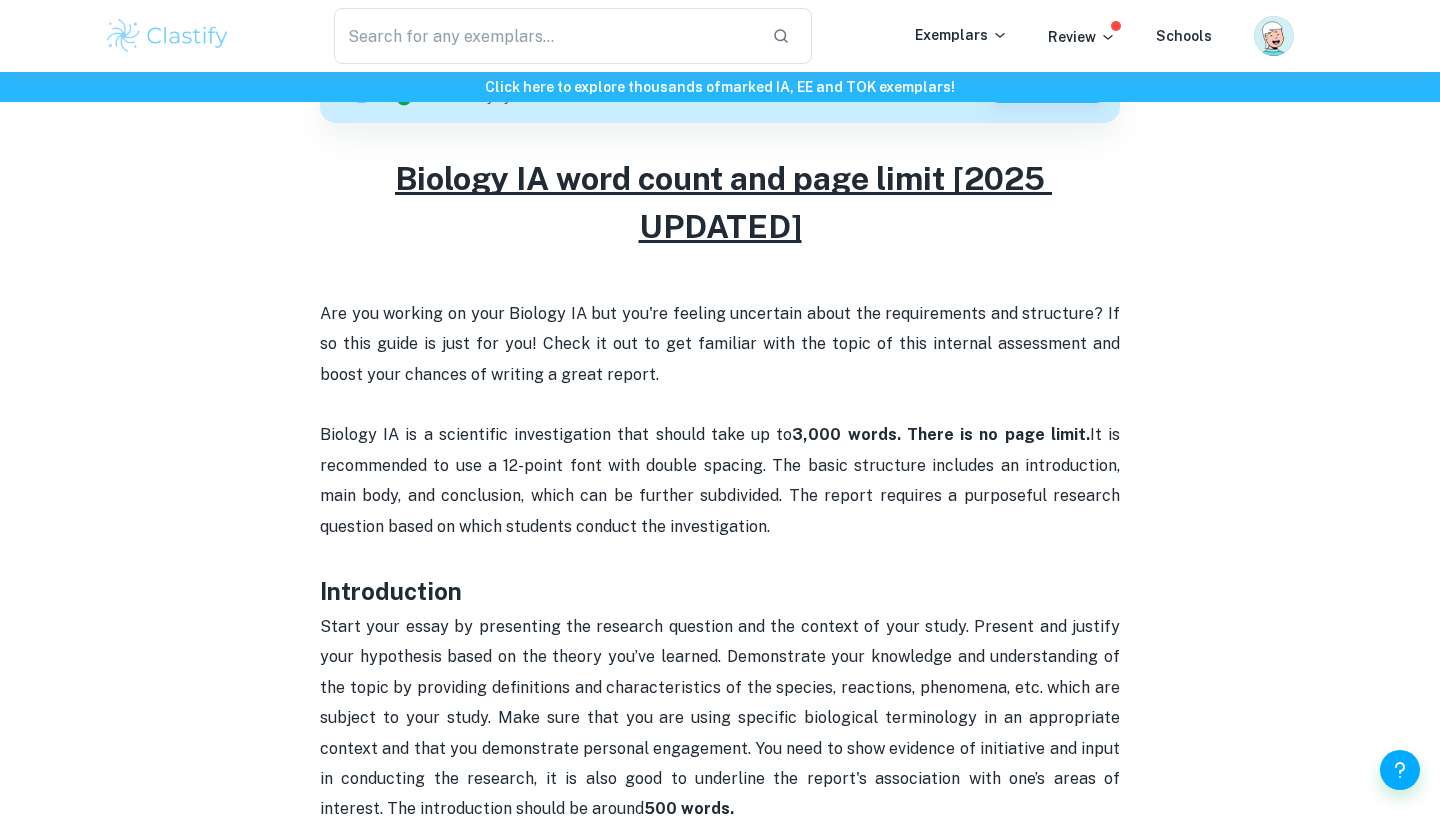 drag, startPoint x: 618, startPoint y: 374, endPoint x: 347, endPoint y: 343, distance: 272.7673 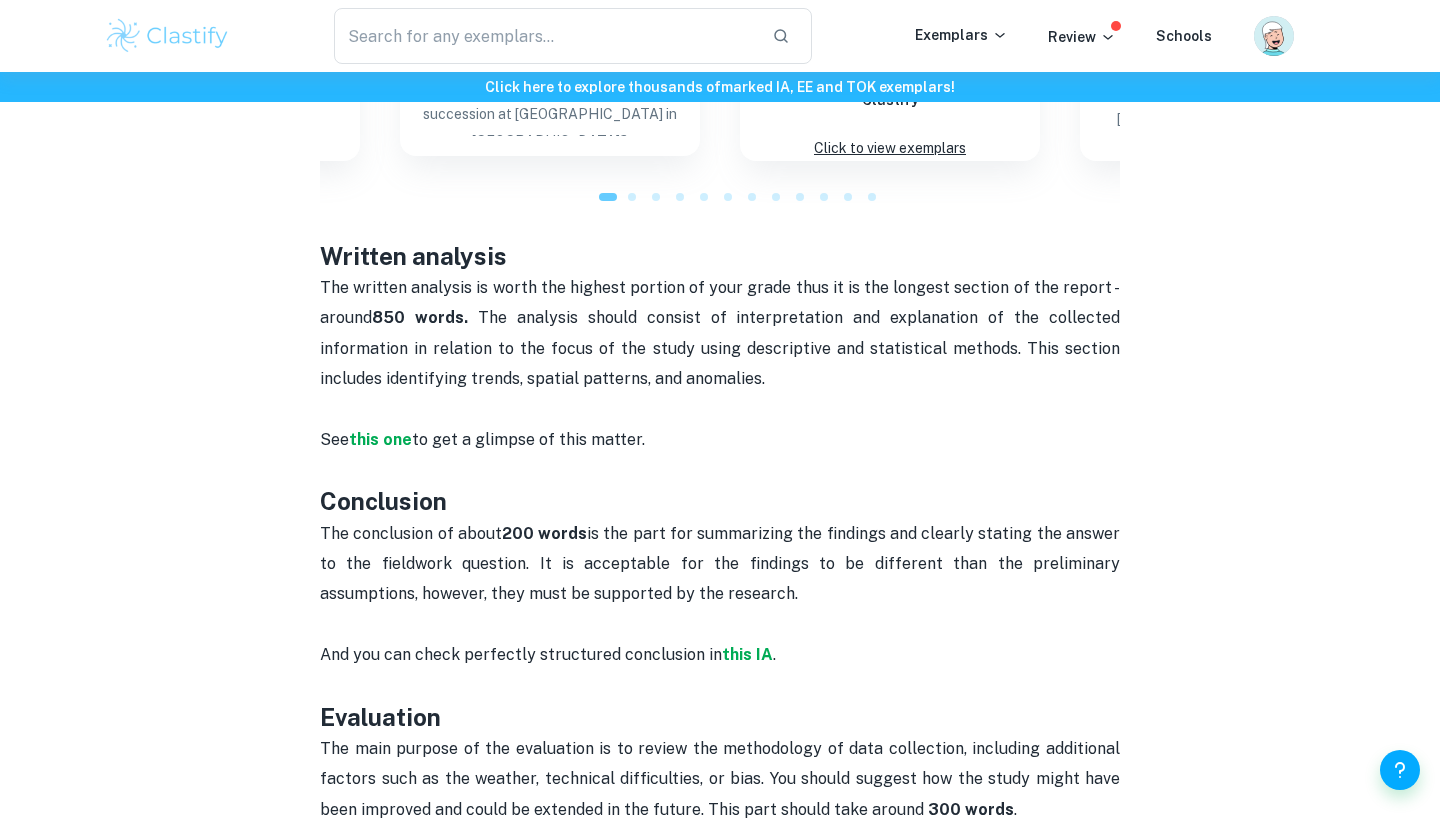 scroll, scrollTop: 2068, scrollLeft: 0, axis: vertical 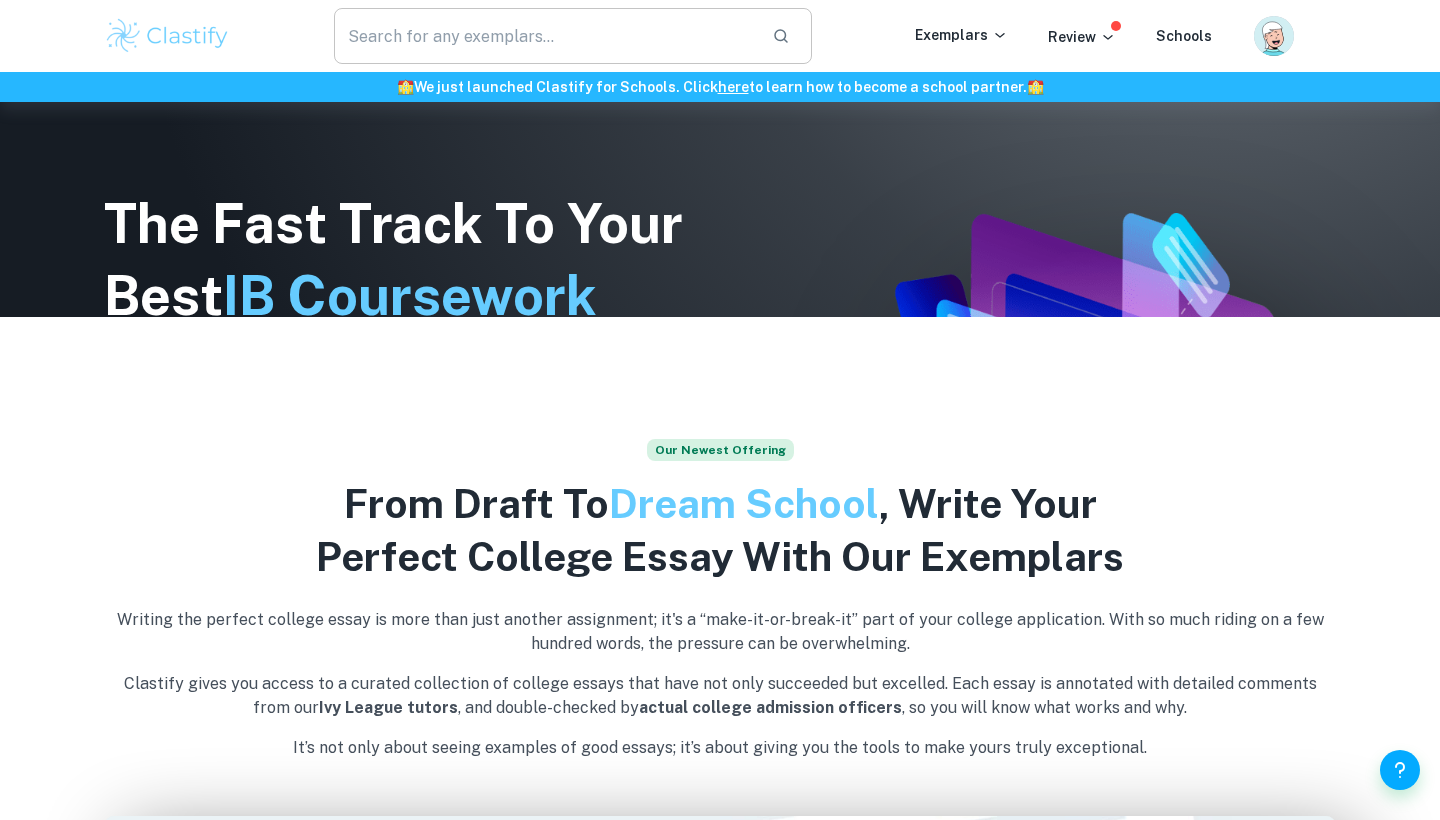 click at bounding box center (545, 36) 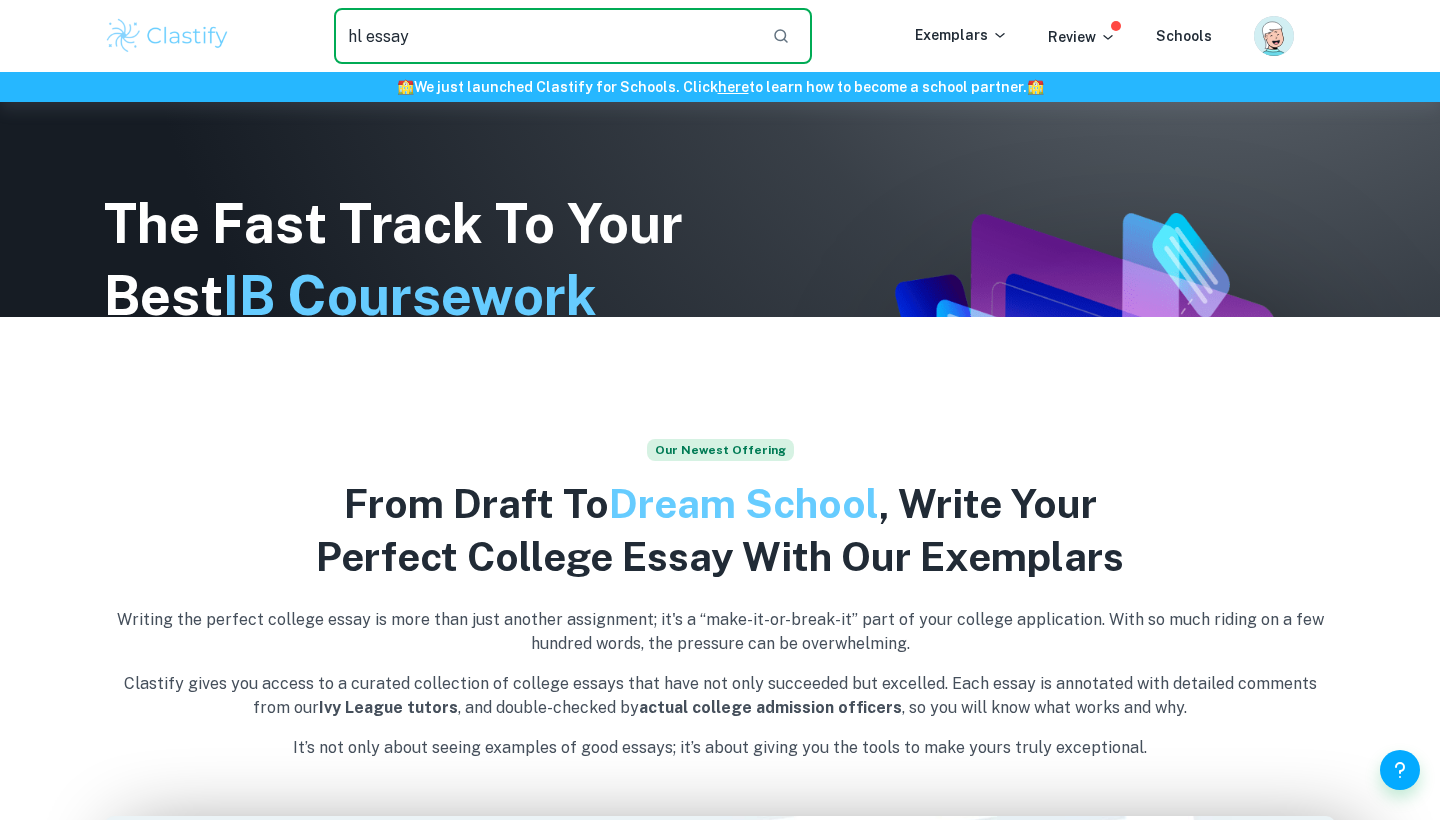 type on "hl essay" 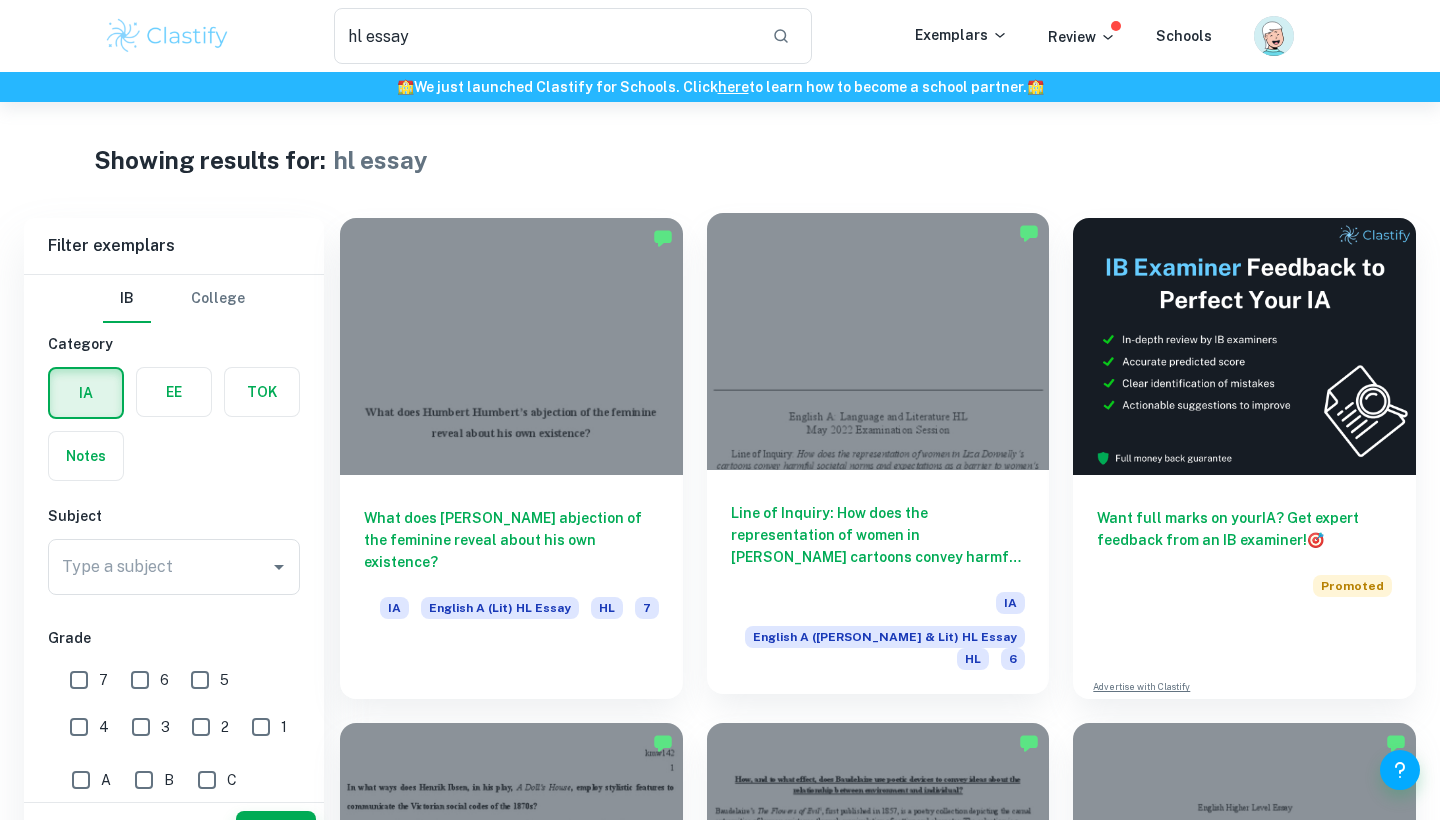 scroll, scrollTop: 74, scrollLeft: 0, axis: vertical 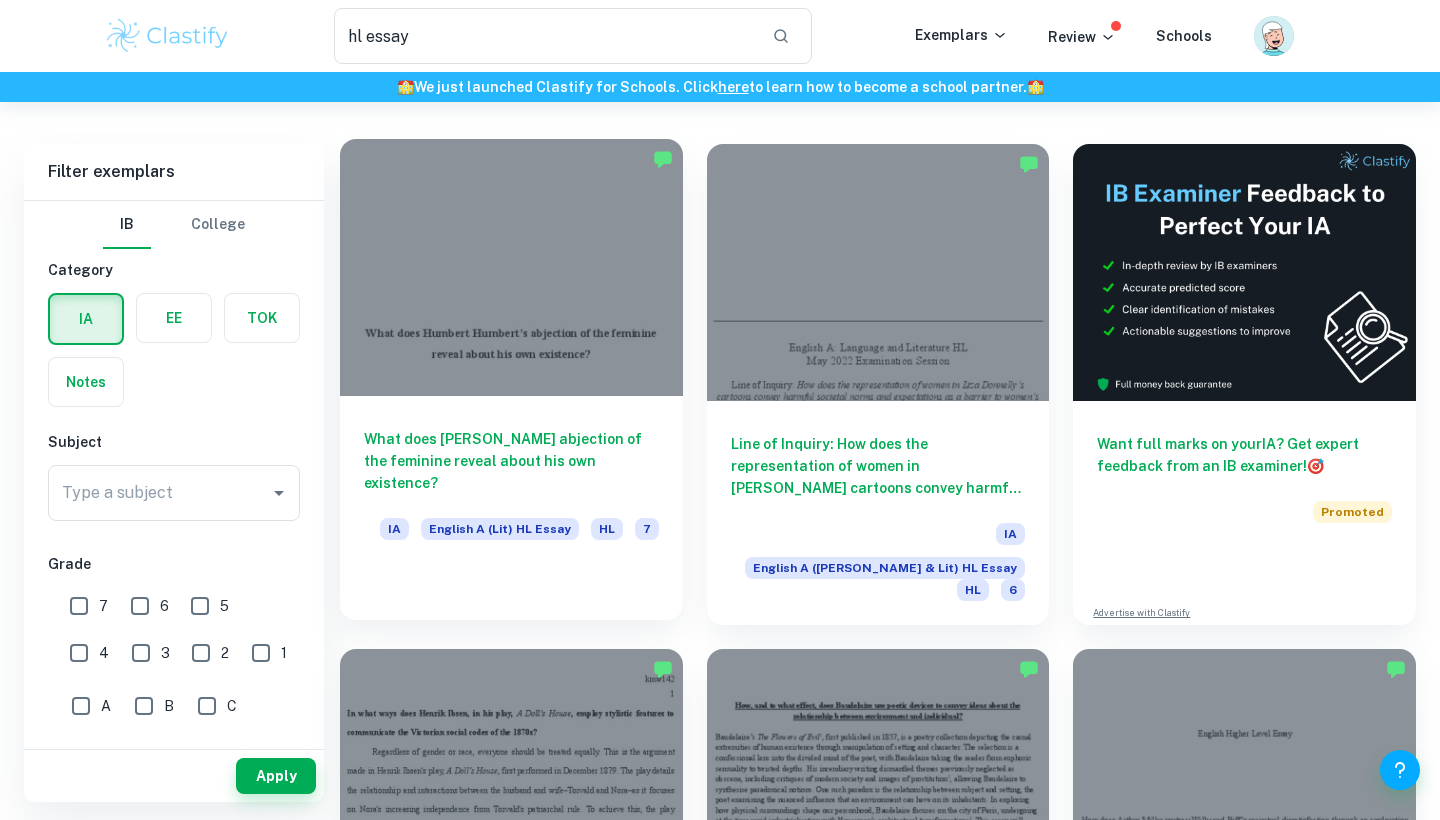 click at bounding box center [511, 267] 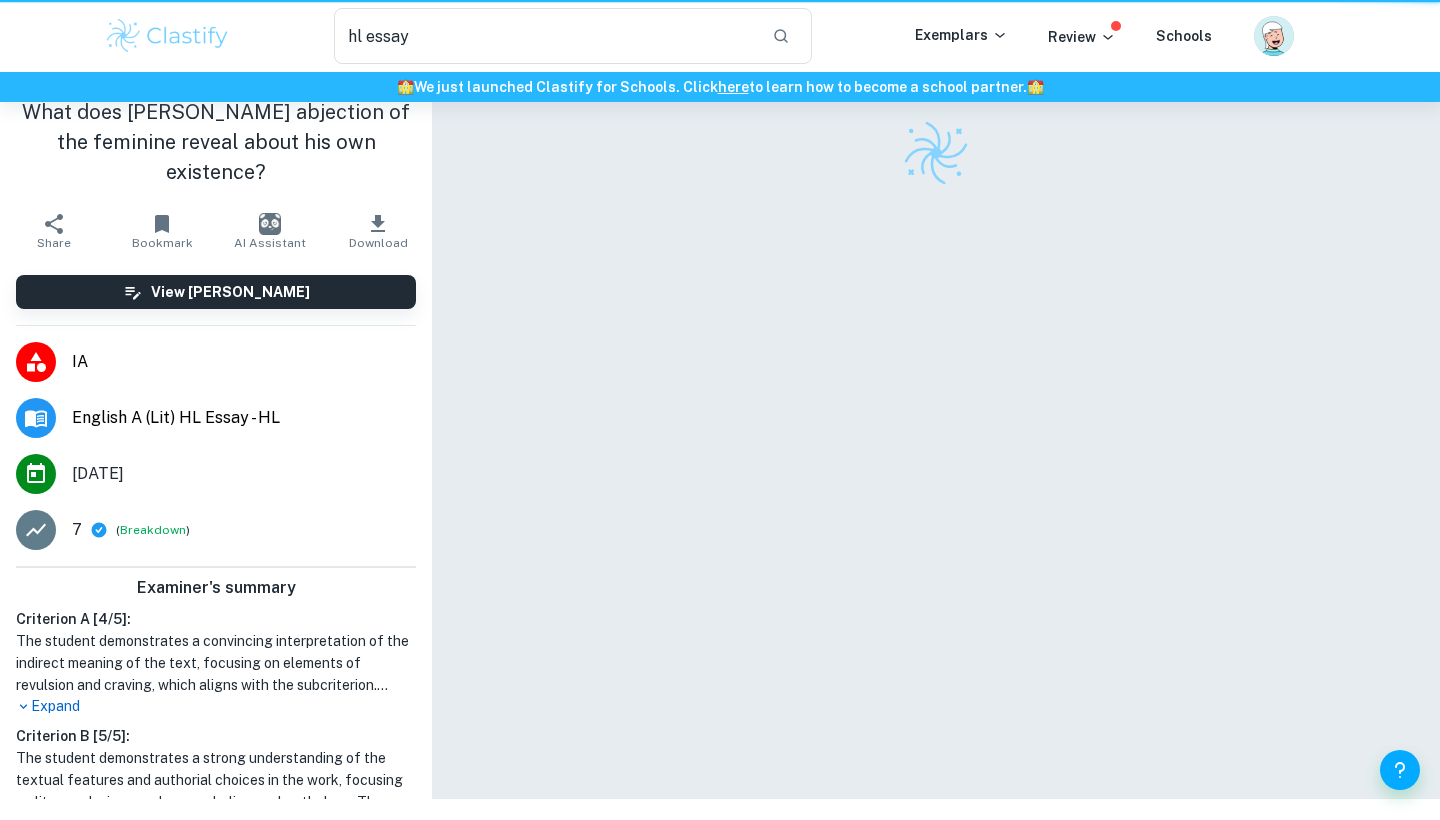 type 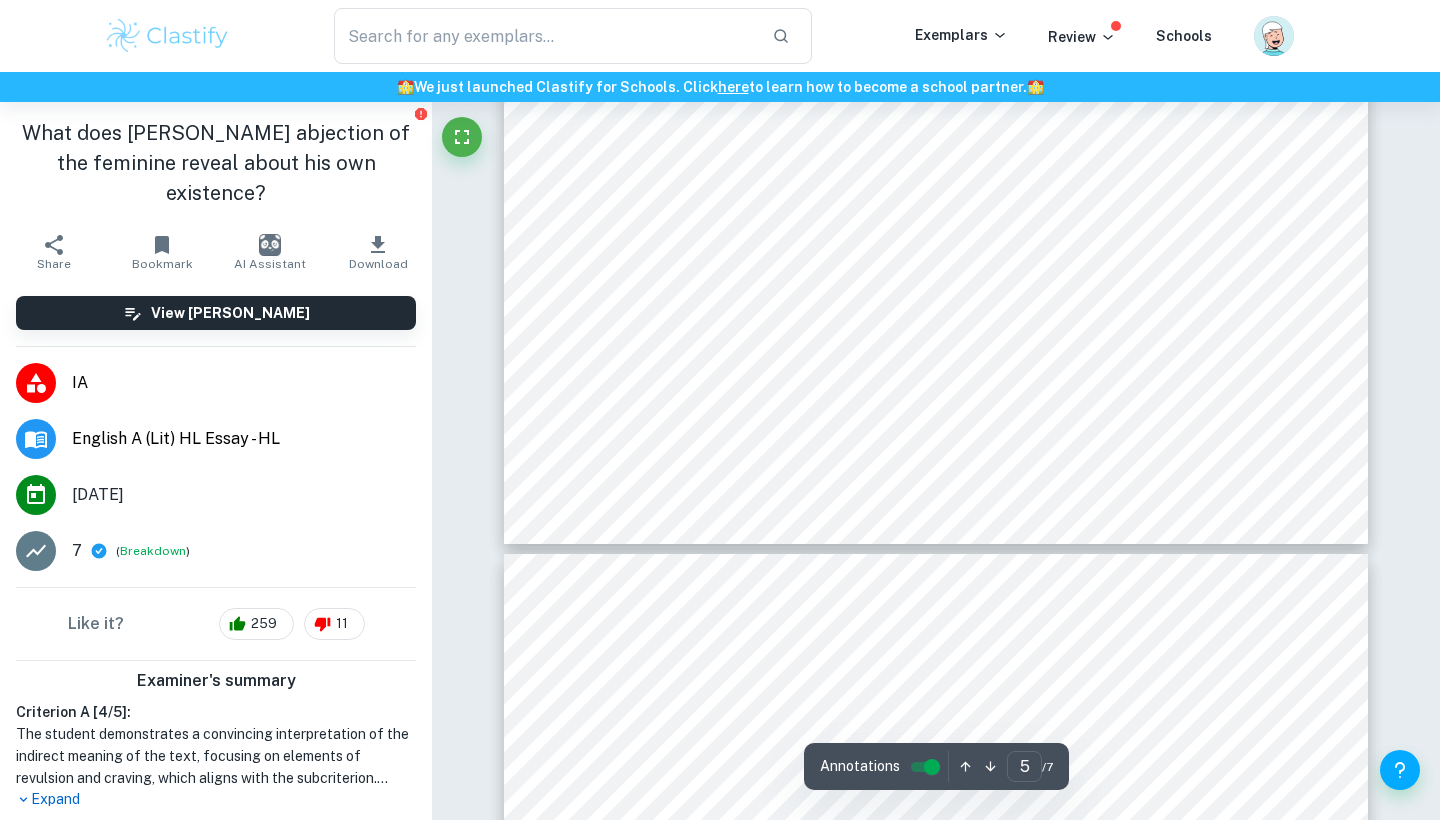 scroll, scrollTop: 5645, scrollLeft: 1, axis: both 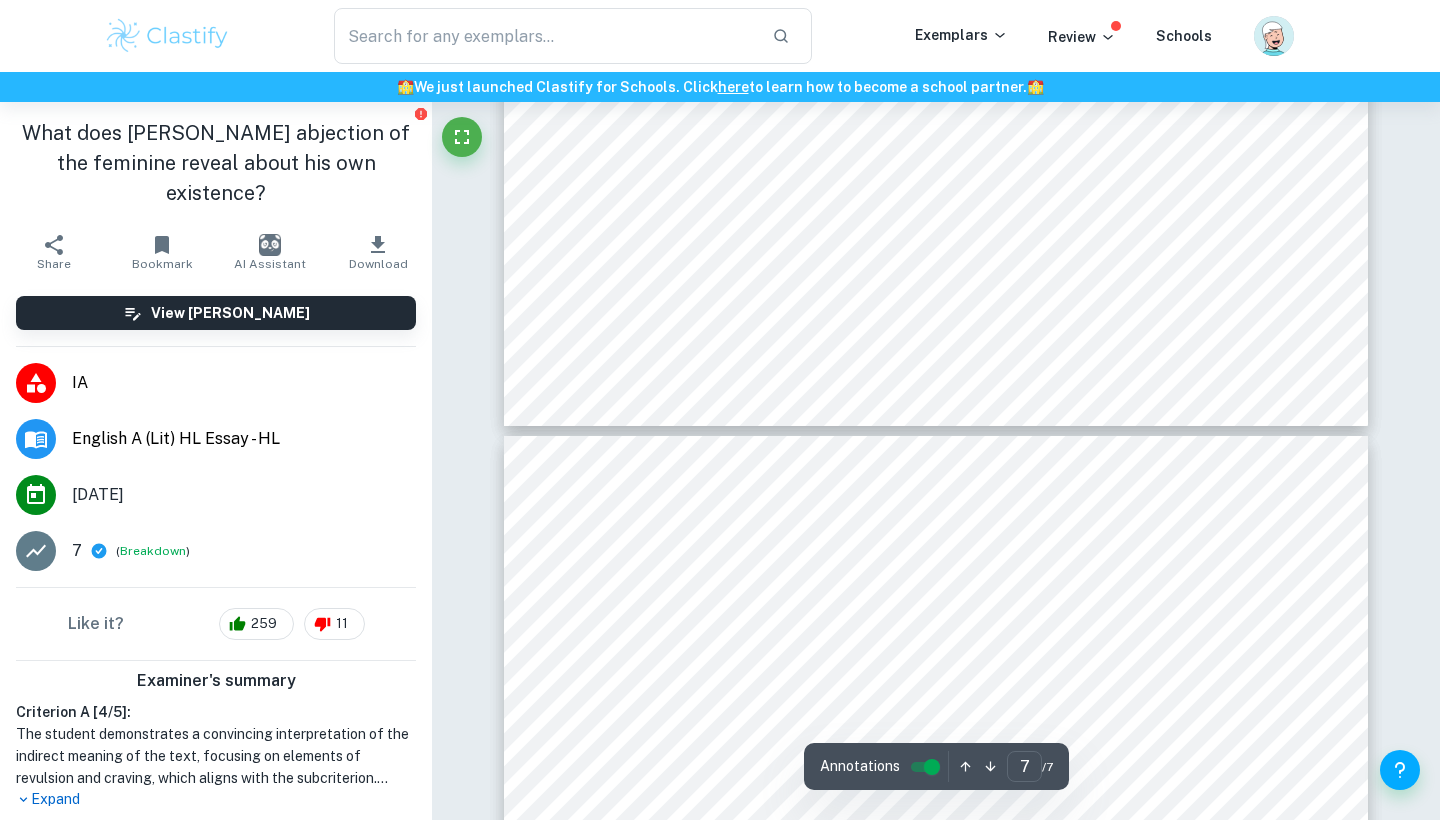type on "6" 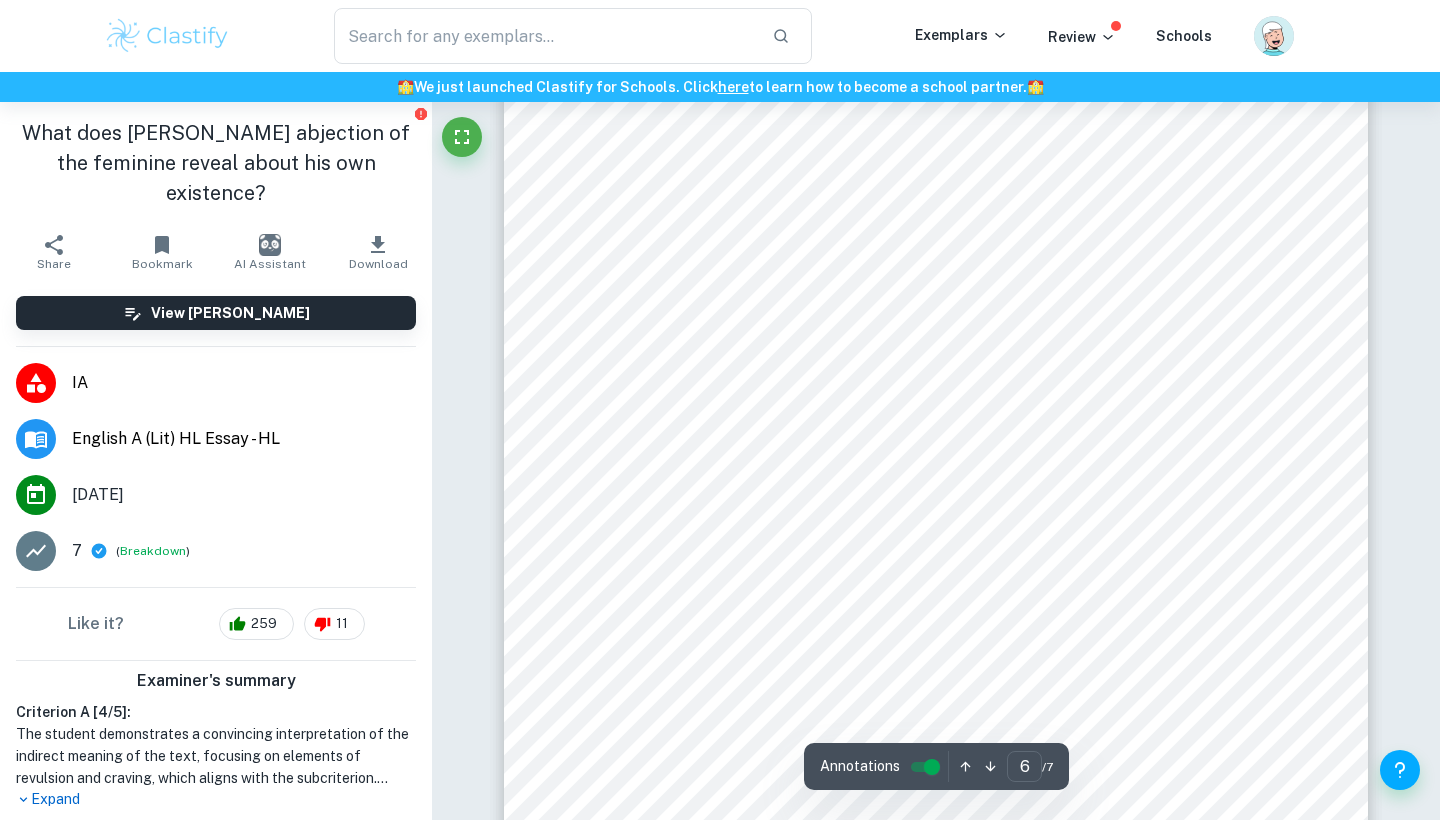 scroll, scrollTop: 6094, scrollLeft: 0, axis: vertical 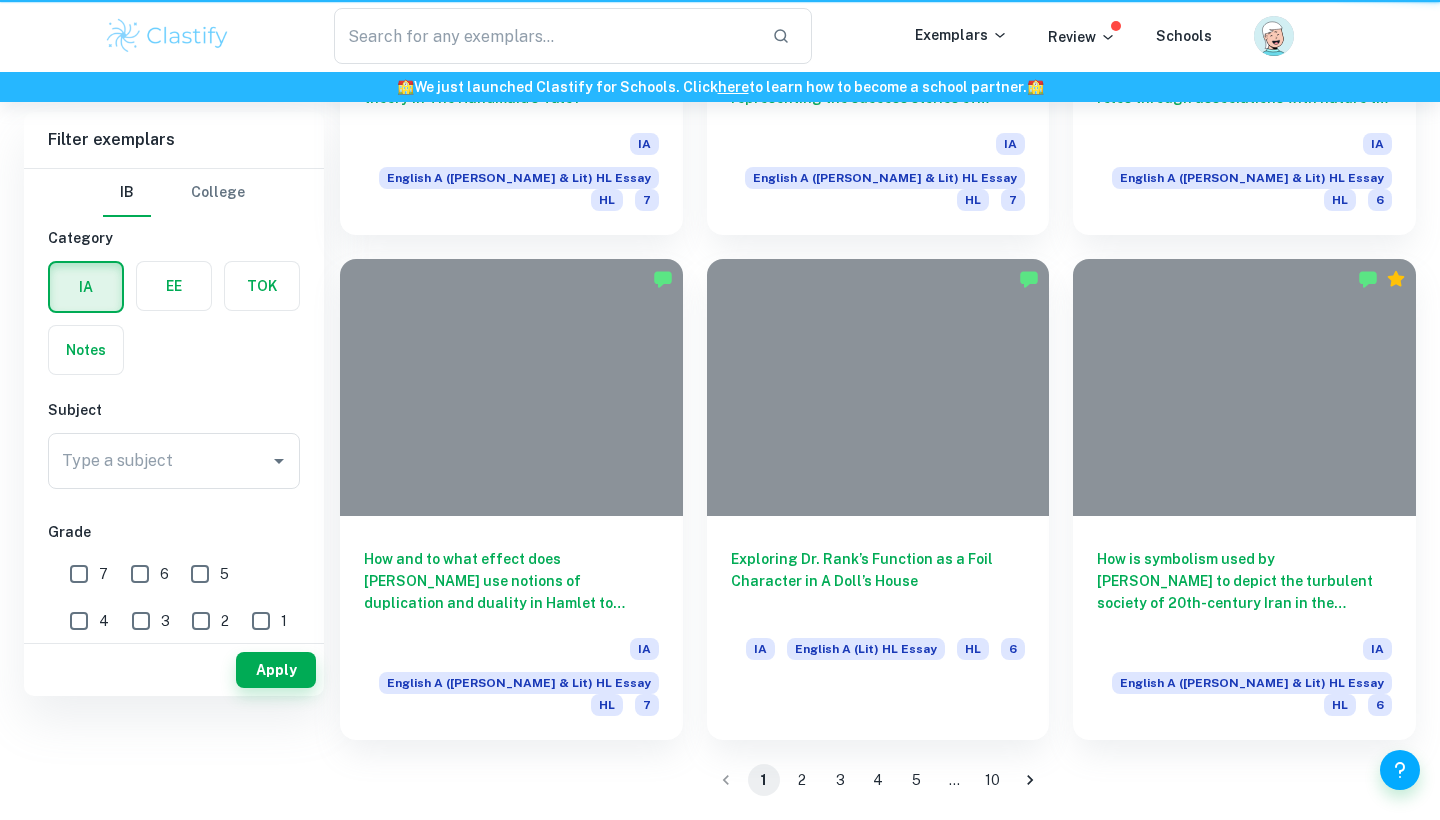 type on "hl essay" 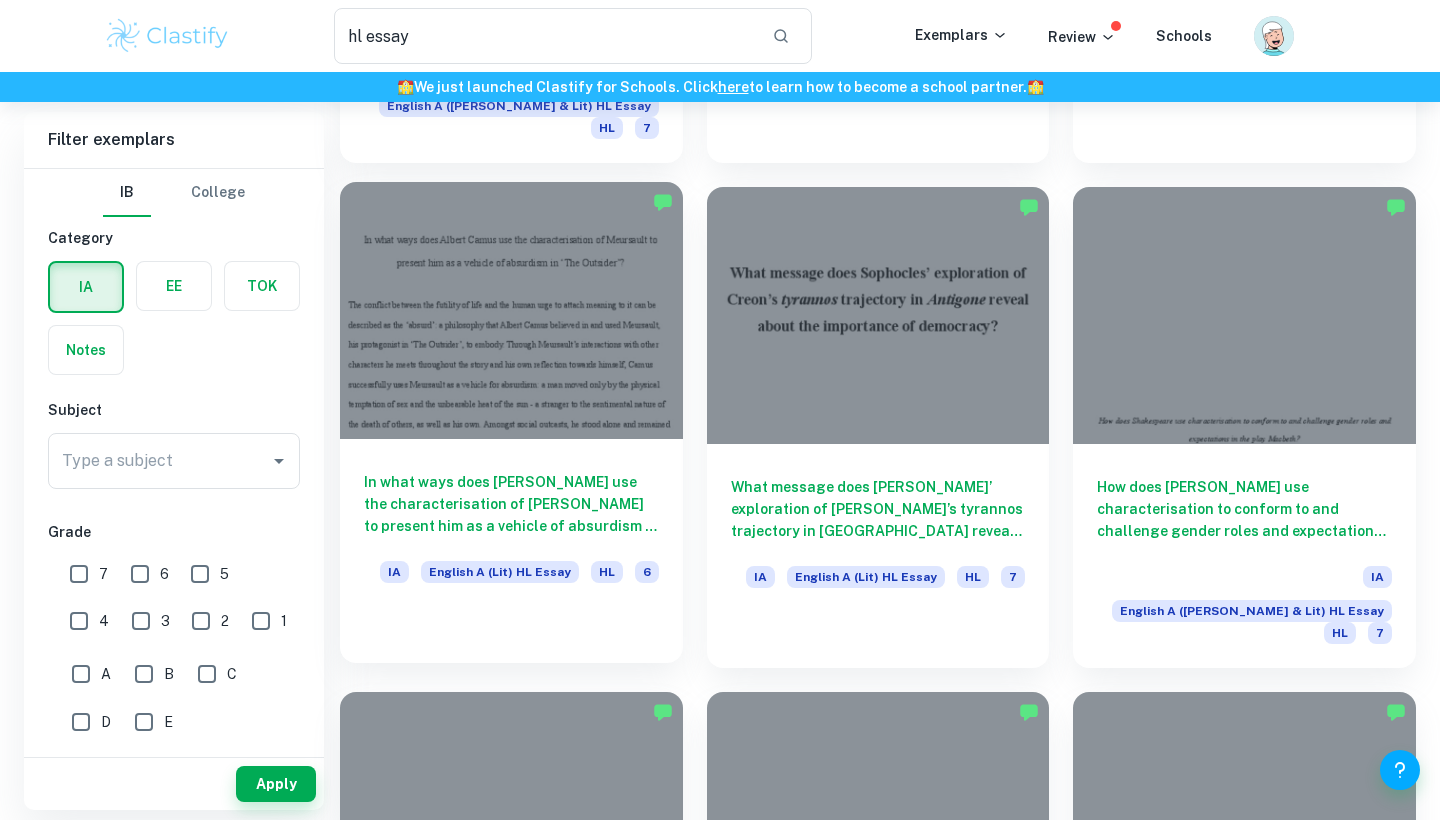 scroll, scrollTop: 1079, scrollLeft: 0, axis: vertical 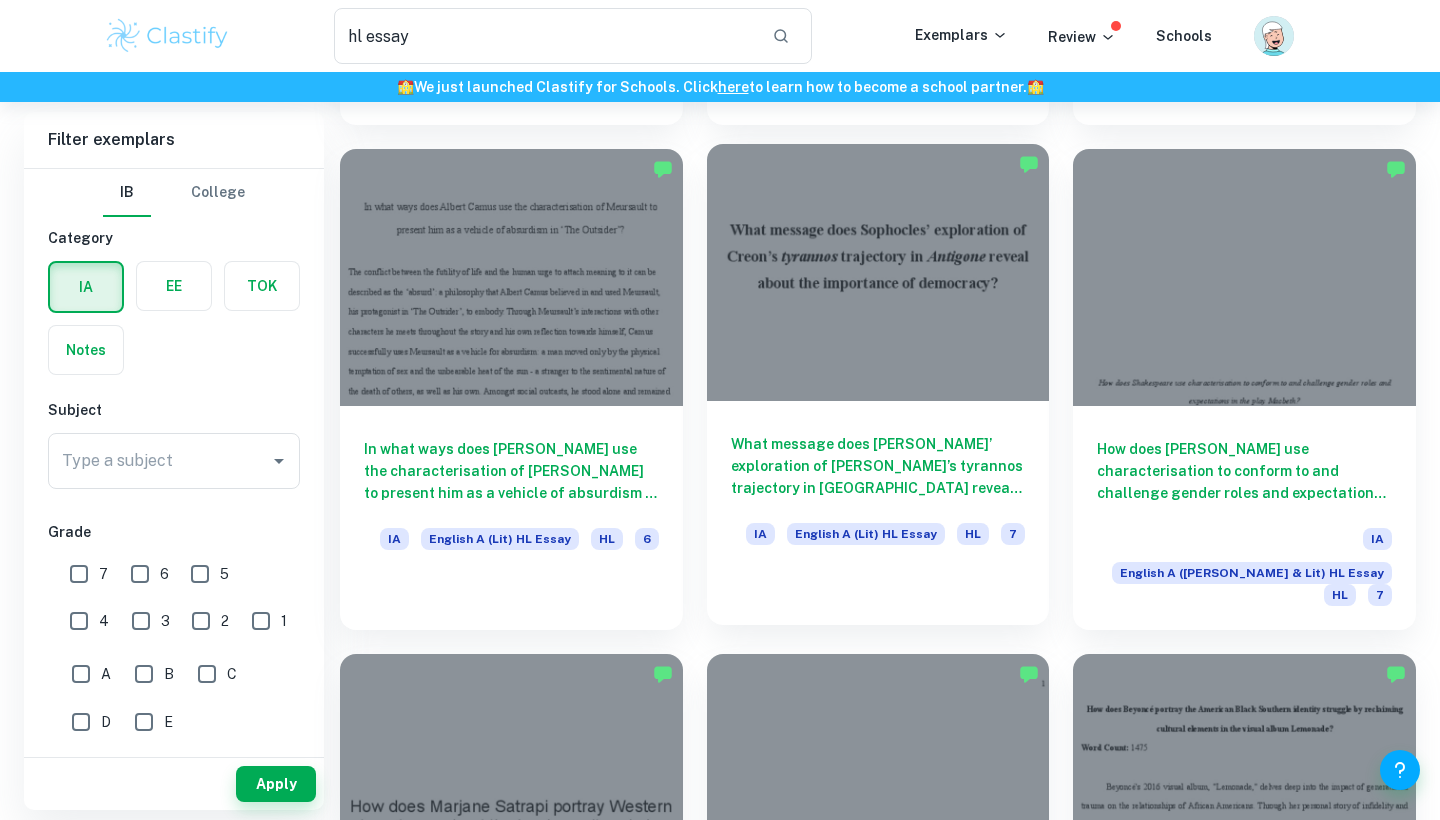 click at bounding box center (878, 272) 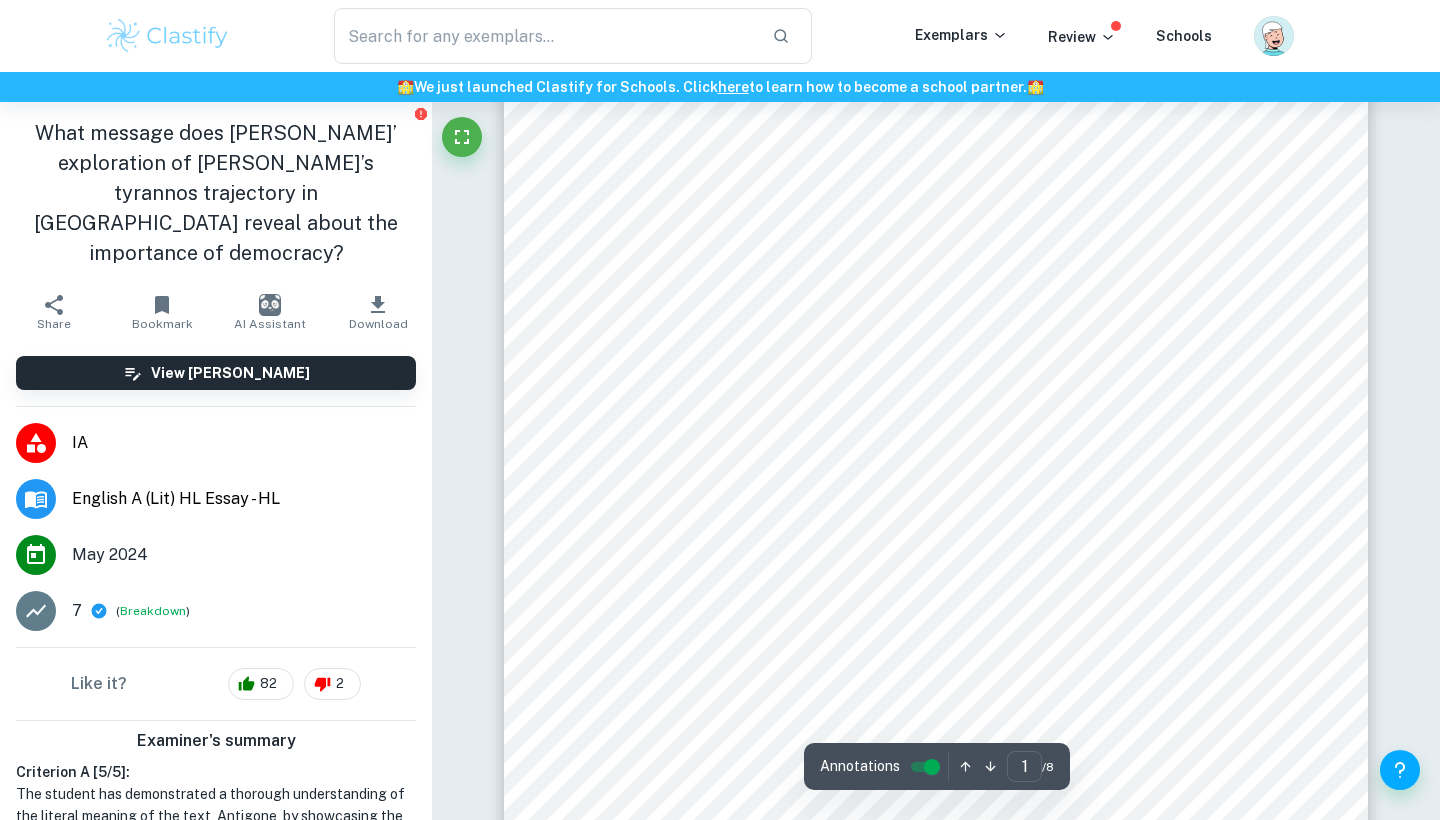 scroll, scrollTop: 102, scrollLeft: 0, axis: vertical 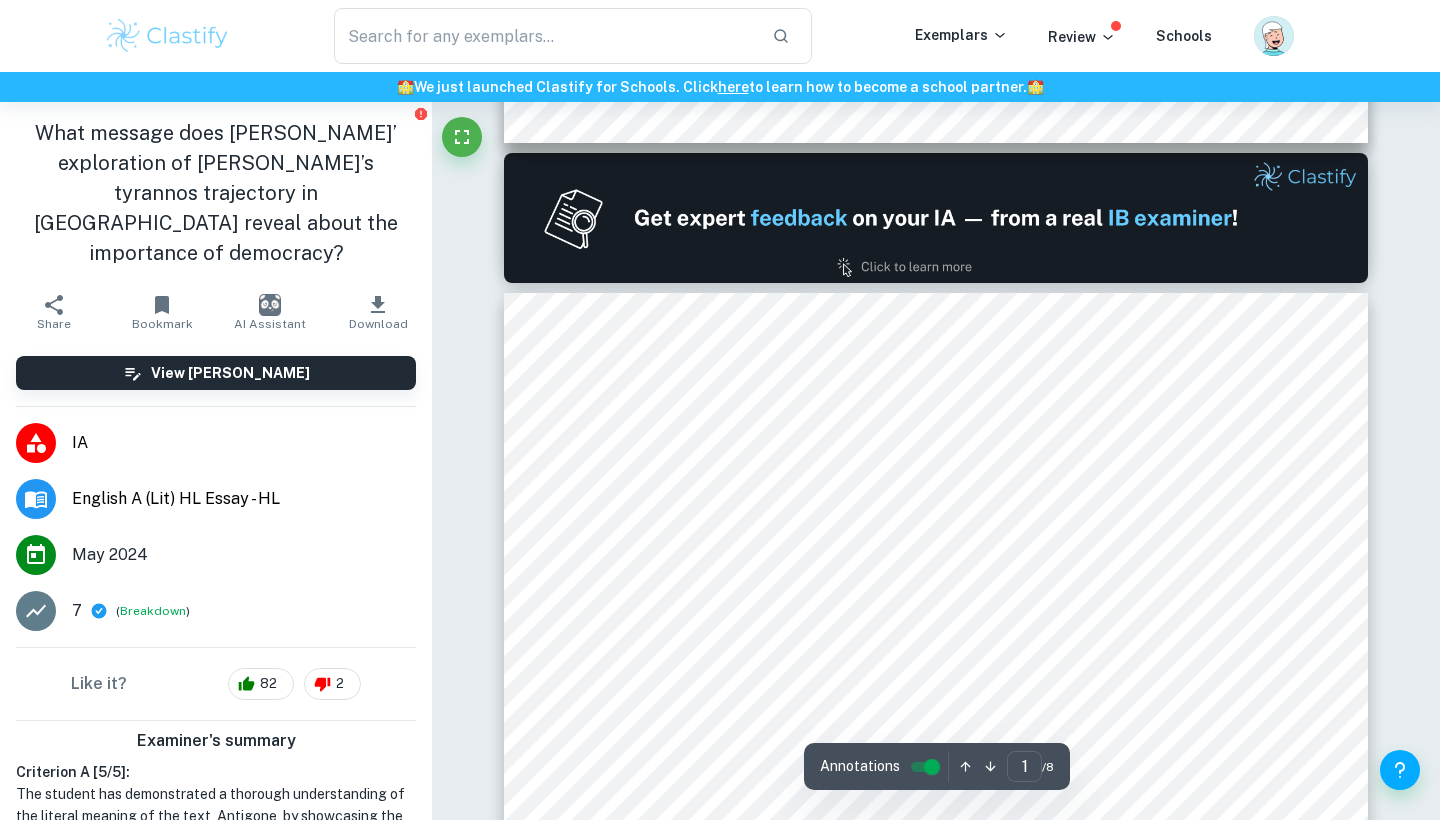 type on "2" 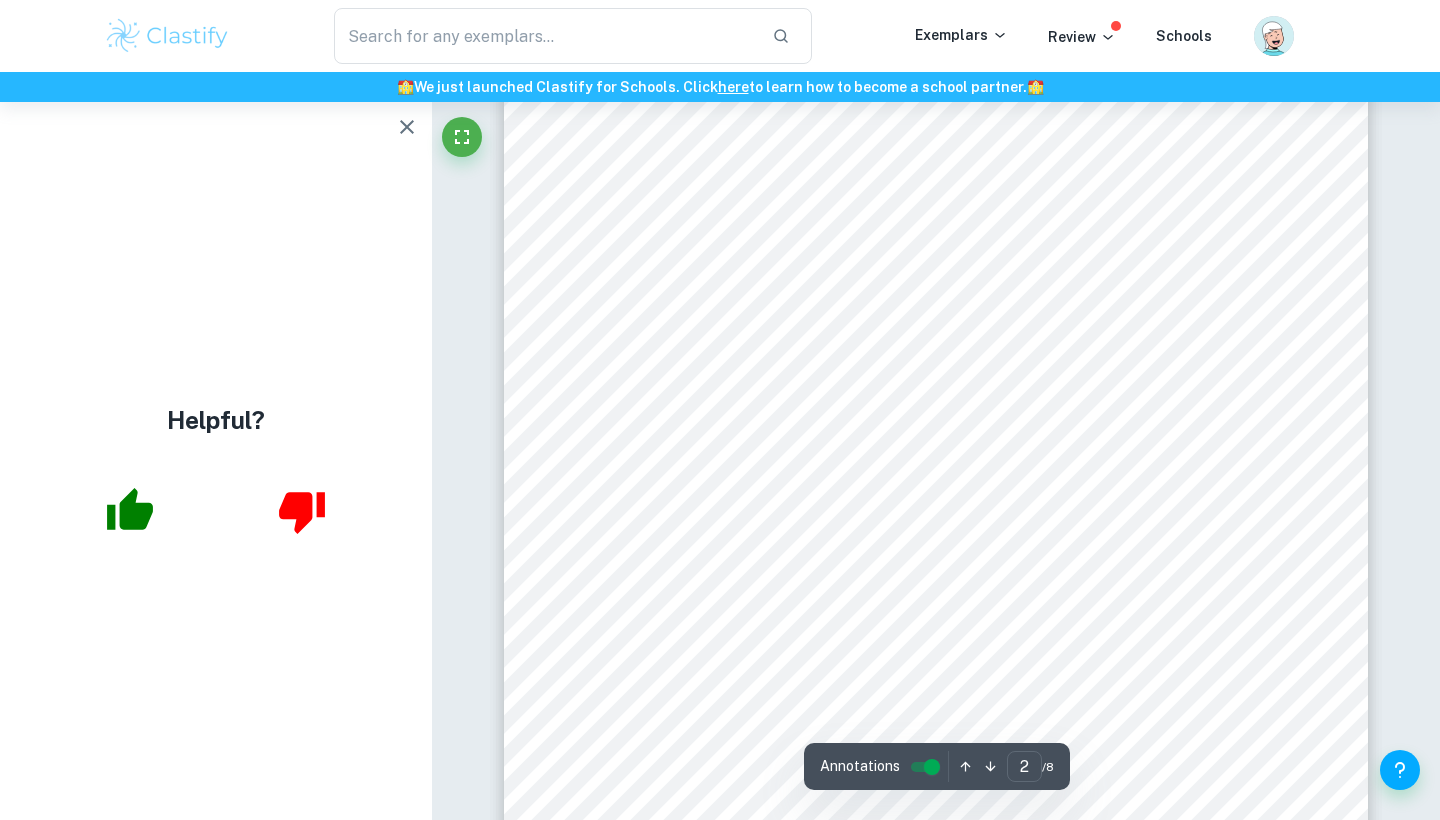 scroll, scrollTop: 1097, scrollLeft: 0, axis: vertical 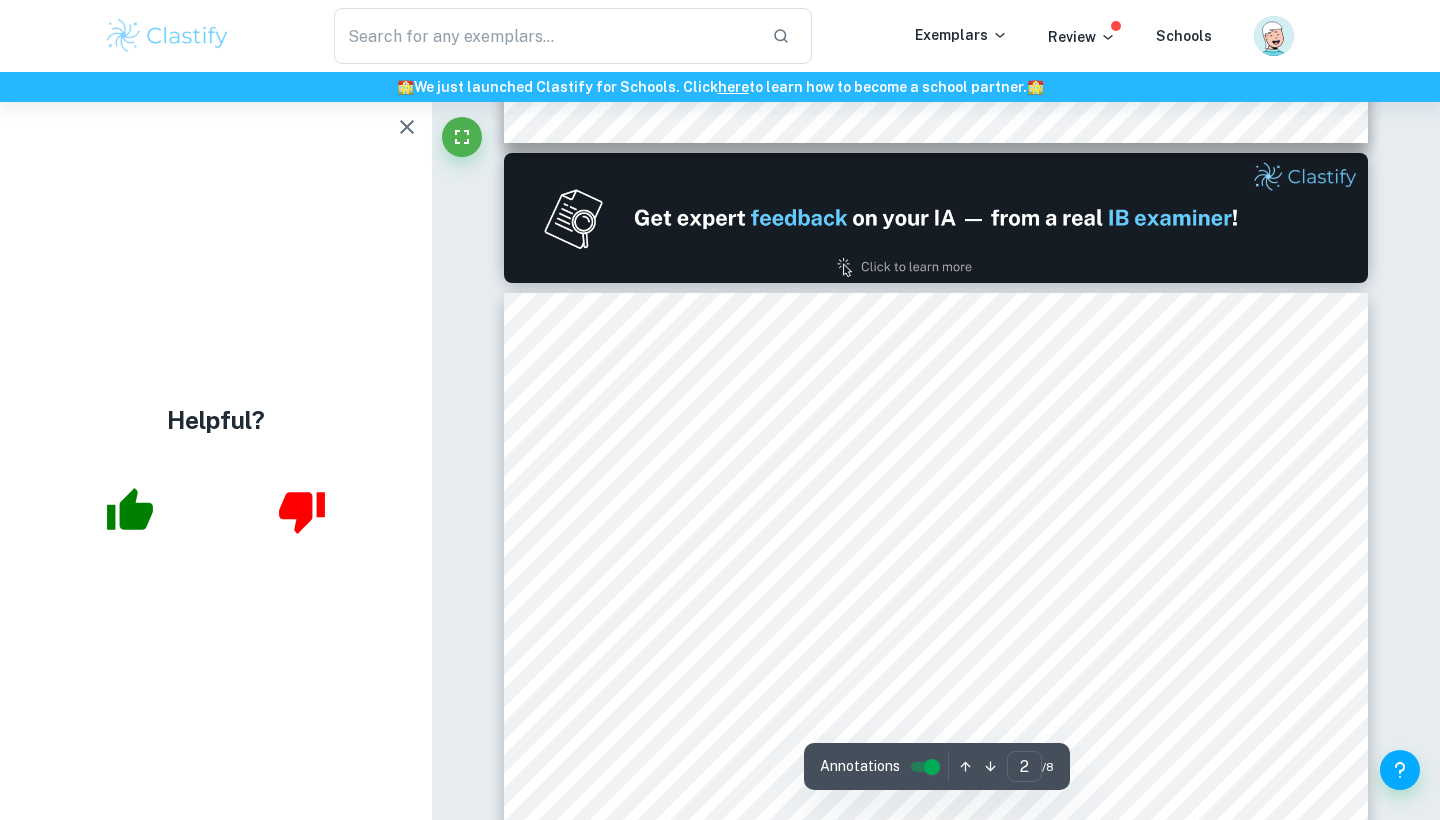 click 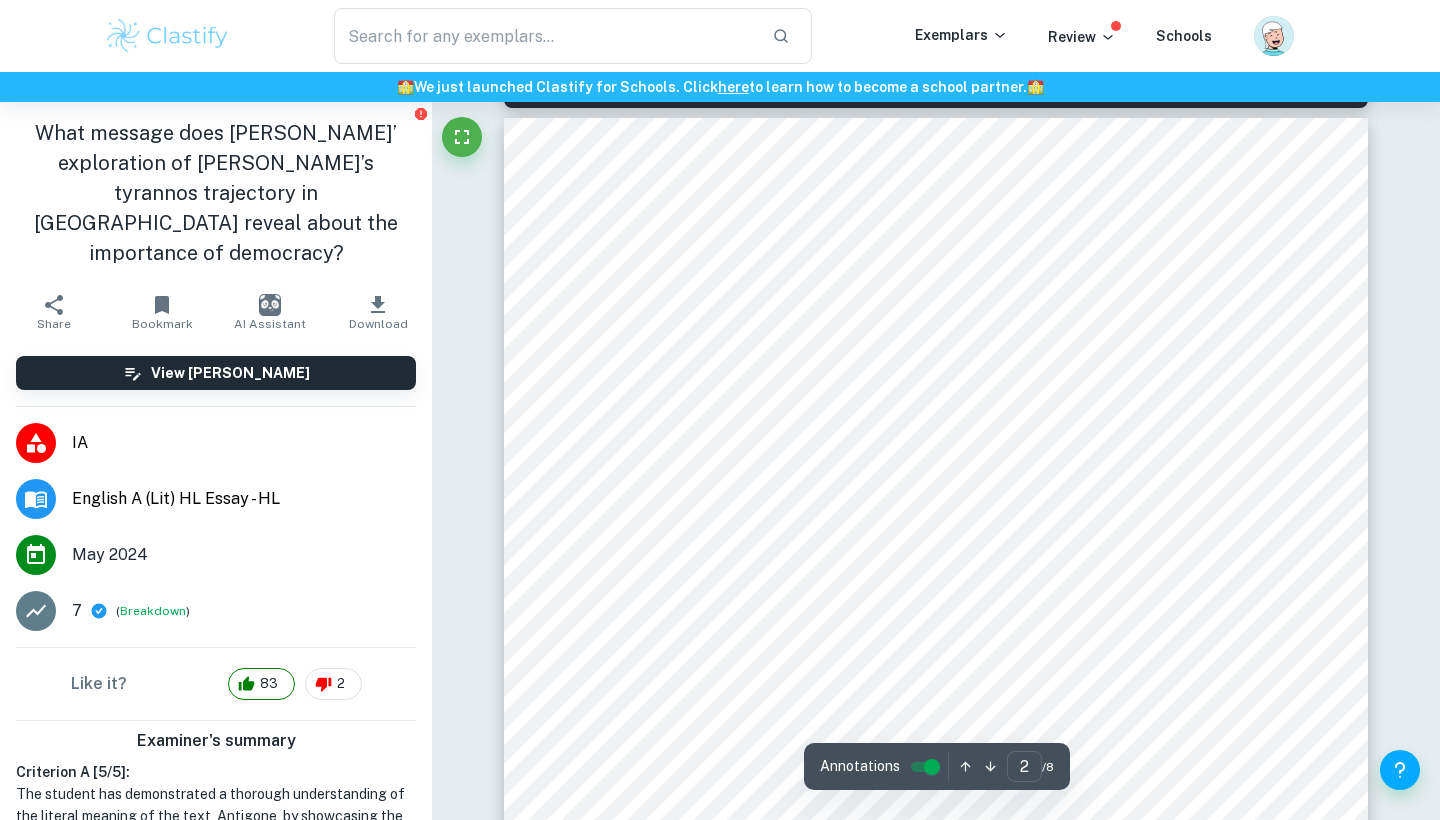 scroll, scrollTop: 1272, scrollLeft: 0, axis: vertical 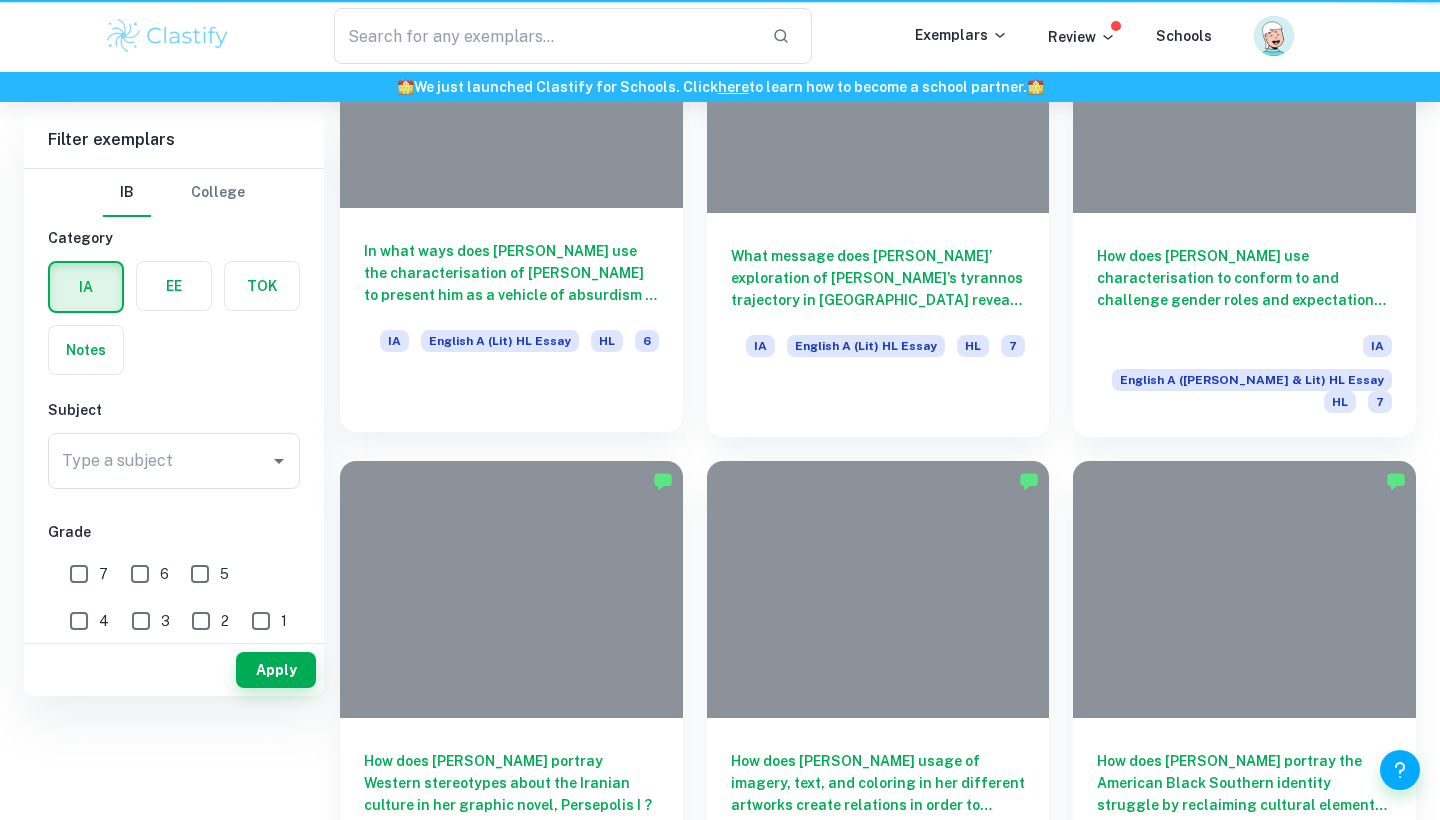 type on "hl essay" 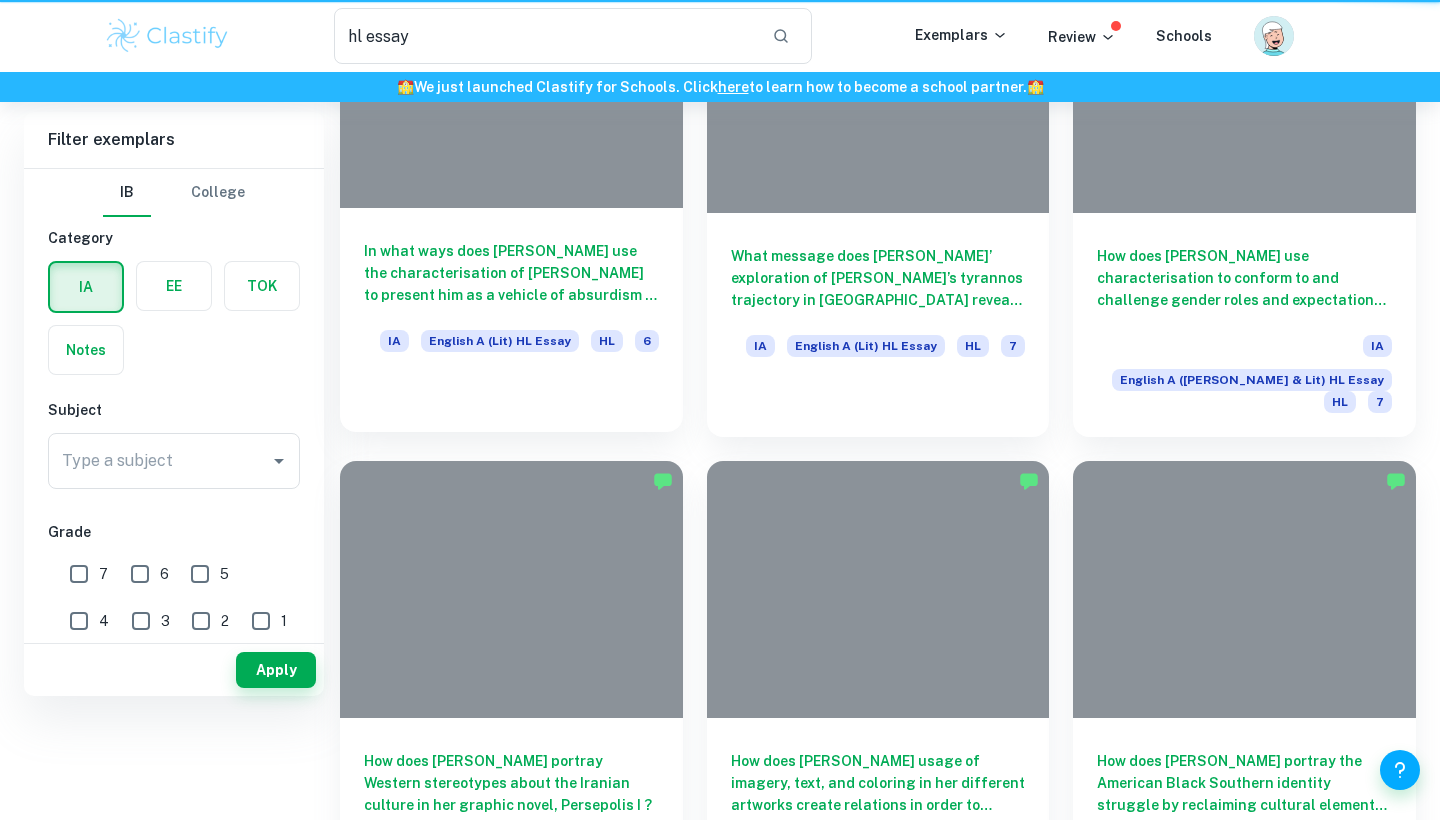 scroll, scrollTop: 1079, scrollLeft: 0, axis: vertical 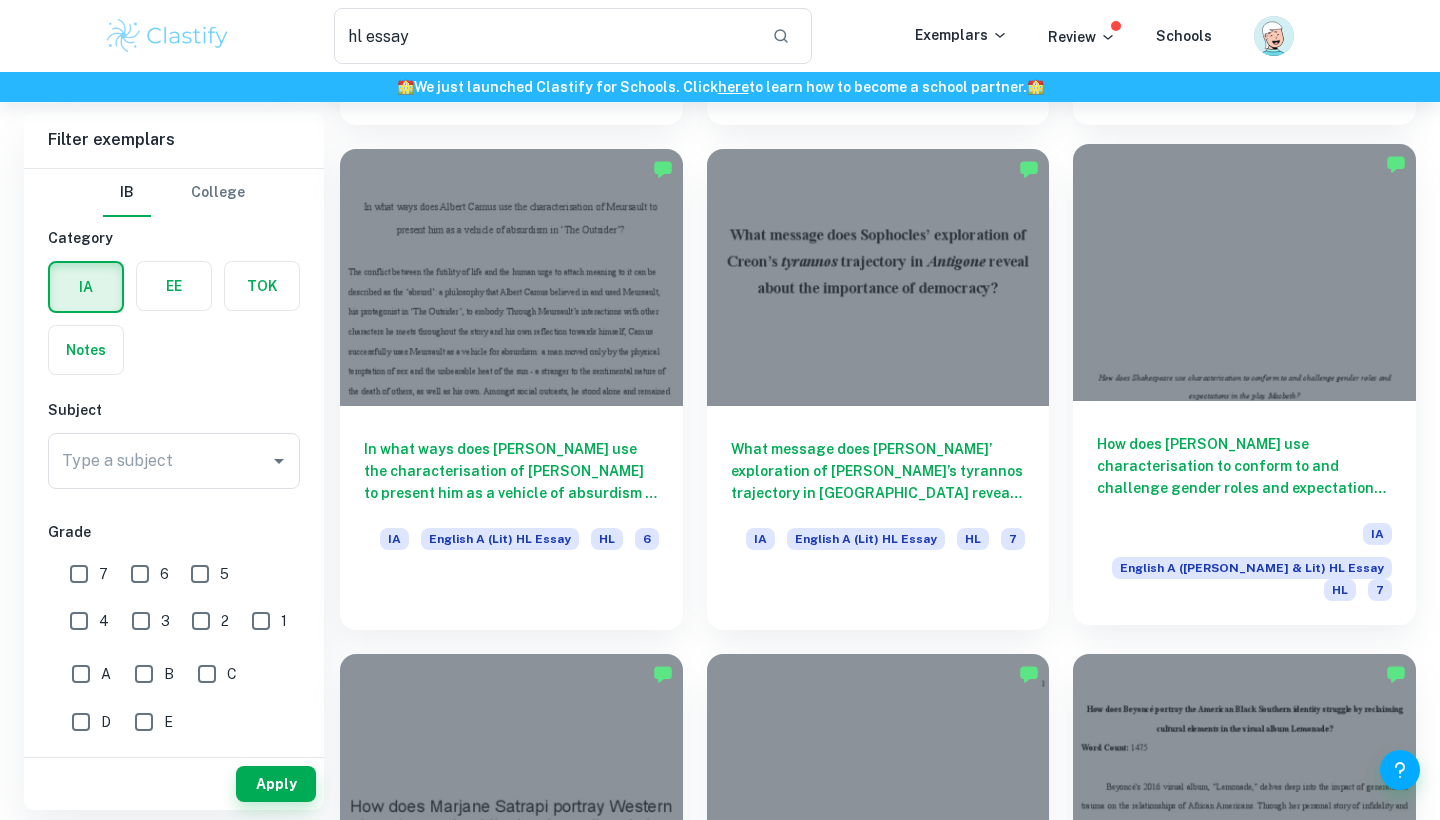 click at bounding box center [1244, 272] 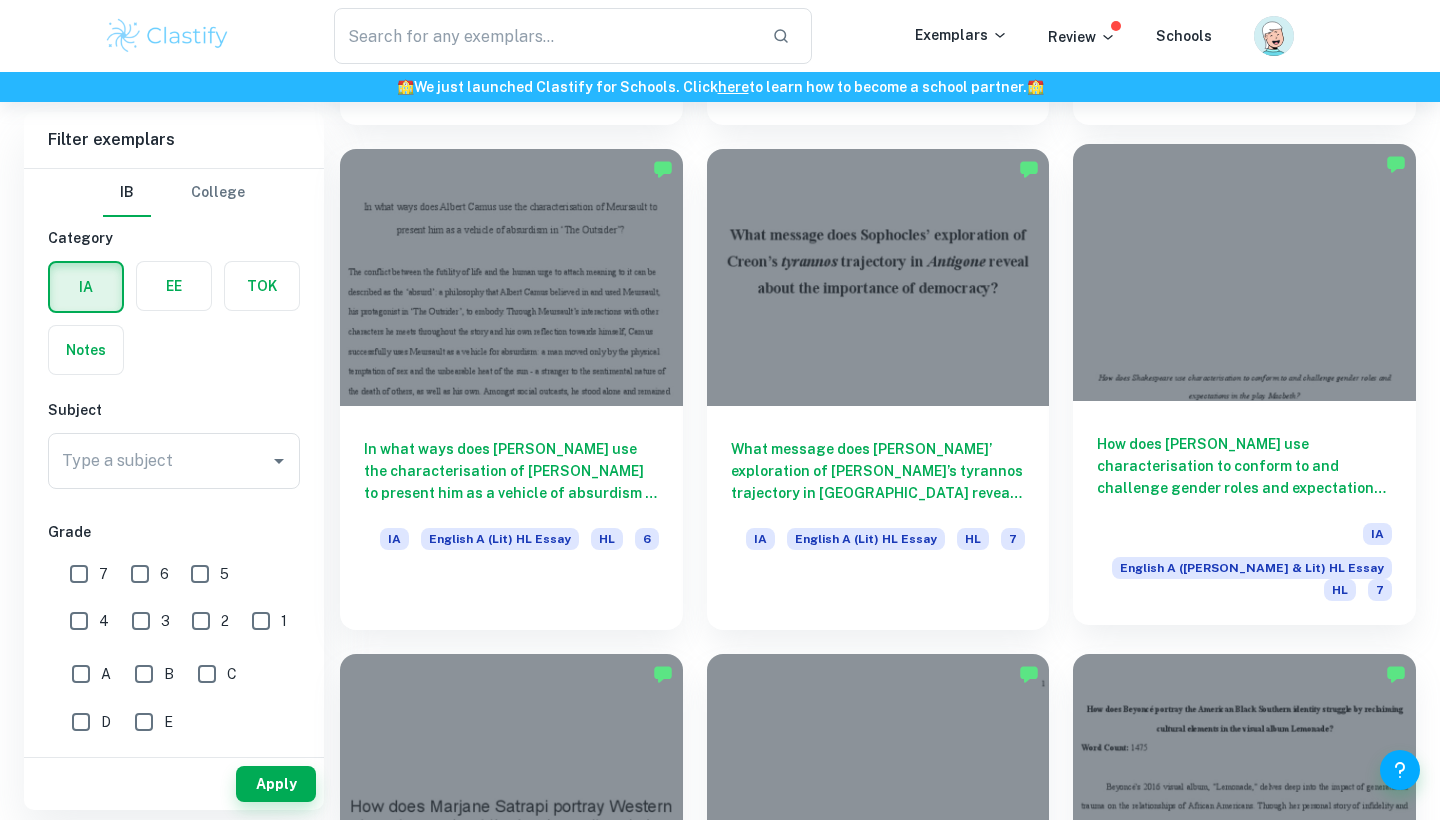scroll, scrollTop: 0, scrollLeft: 0, axis: both 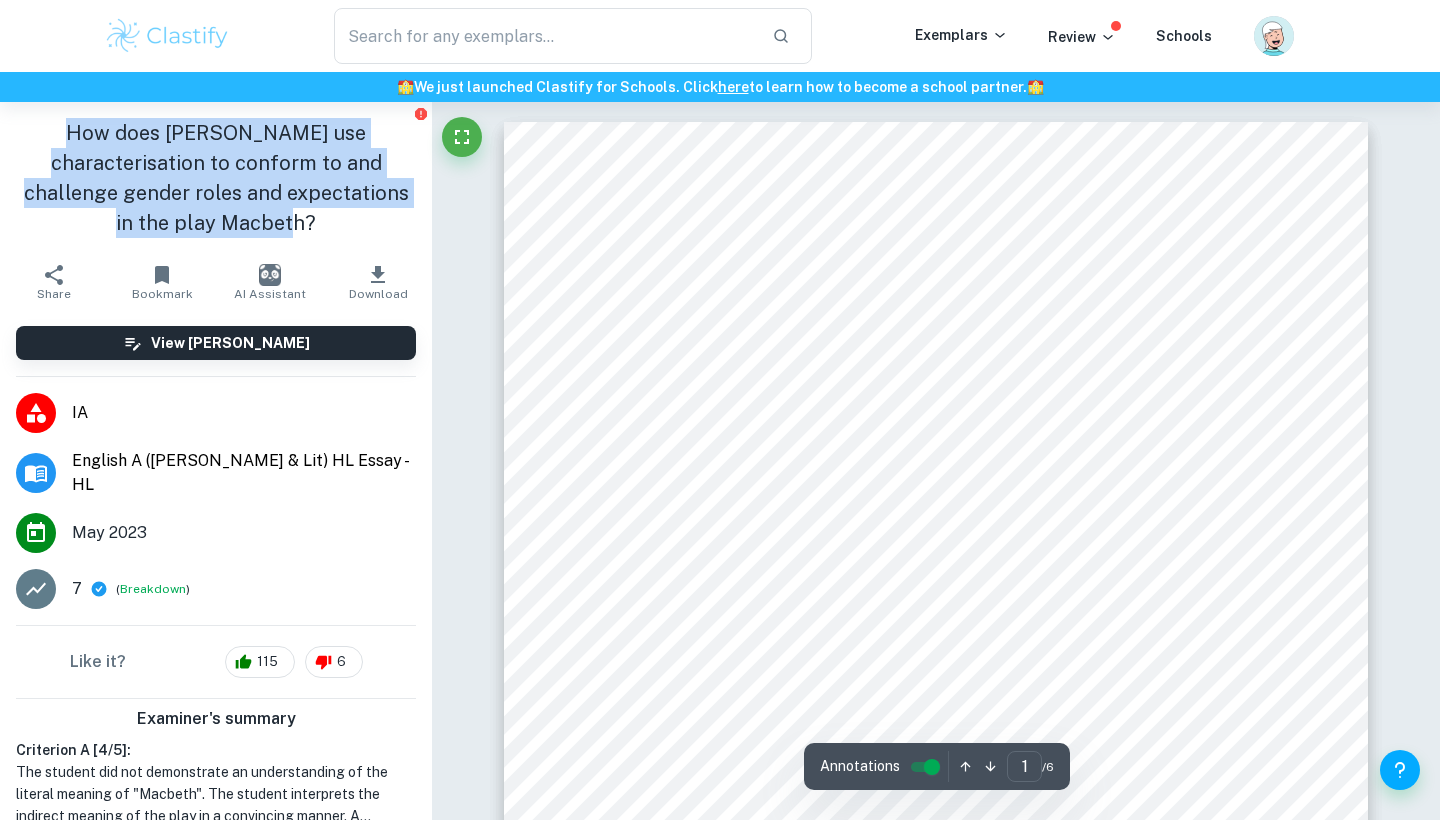 drag, startPoint x: 308, startPoint y: 222, endPoint x: 90, endPoint y: 140, distance: 232.912 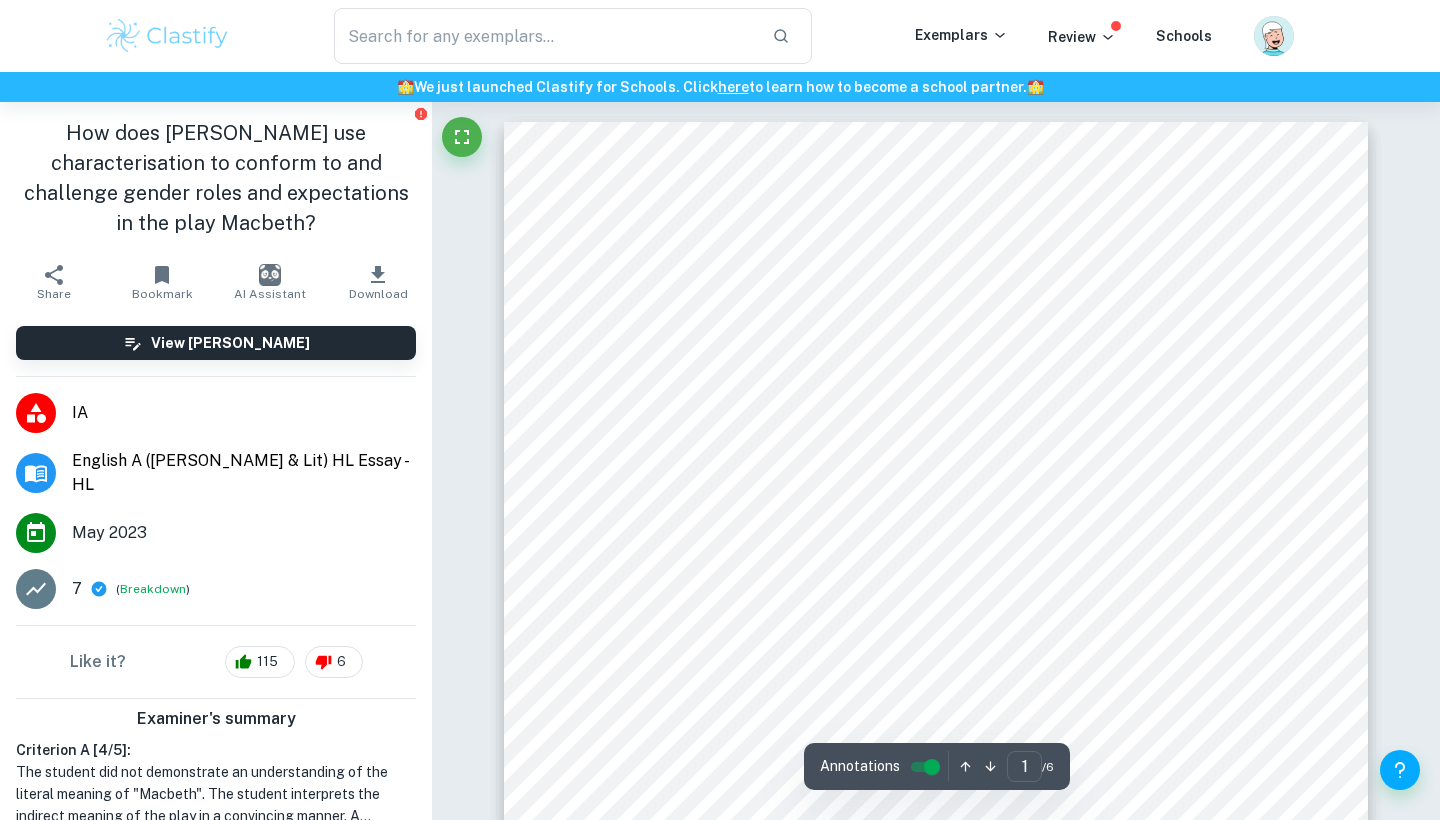 click on "How does Shakespeare use characterisation to conform to and challenge gender roles and expectations in the play Macbeth? International Baccalaureate HL English A Language and Literature Essay Text written on: Macbeth by William Shakespeare Word count: 1499 Exam Session: May 2023" at bounding box center [936, 732] 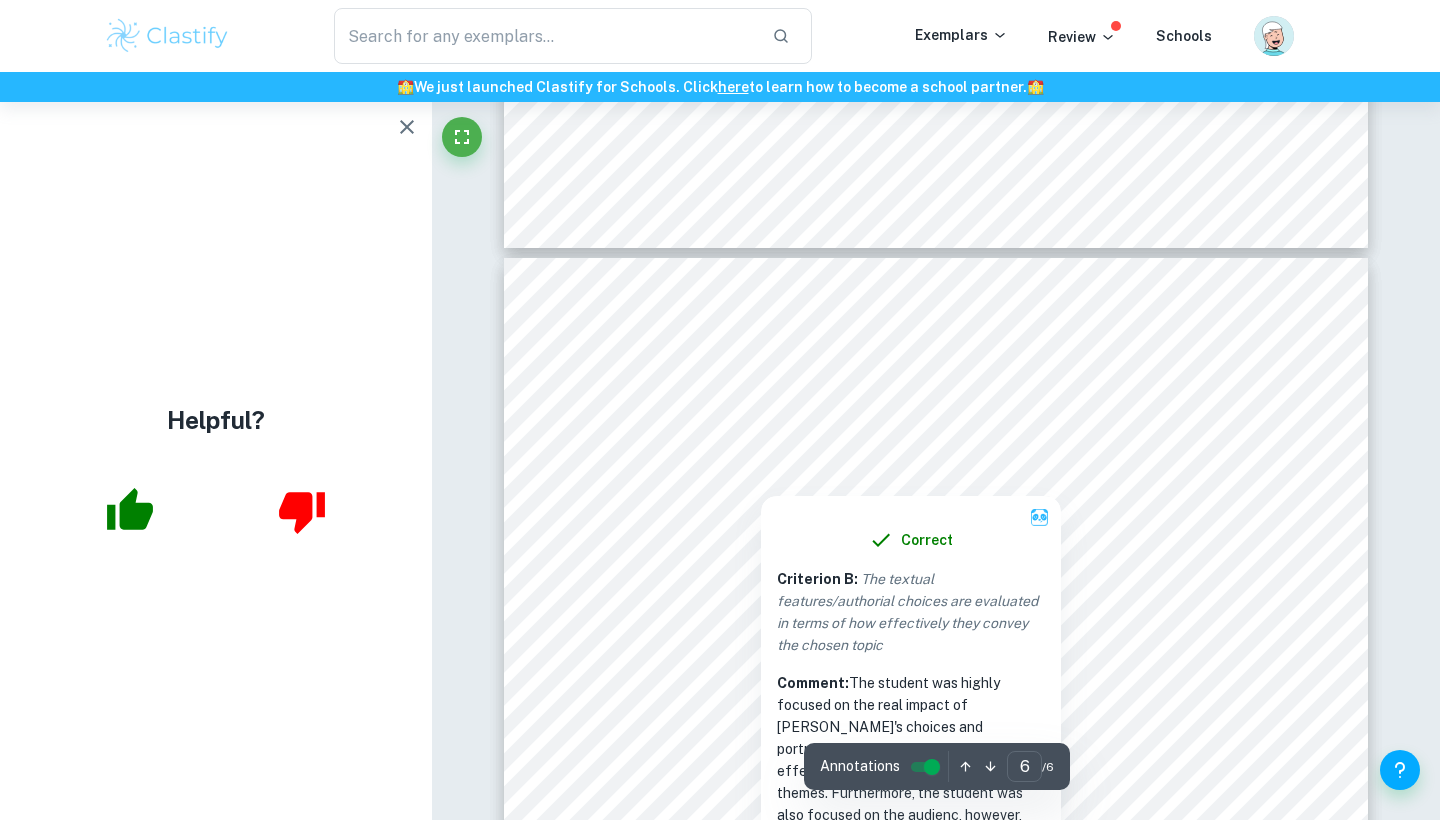 scroll, scrollTop: 6179, scrollLeft: 0, axis: vertical 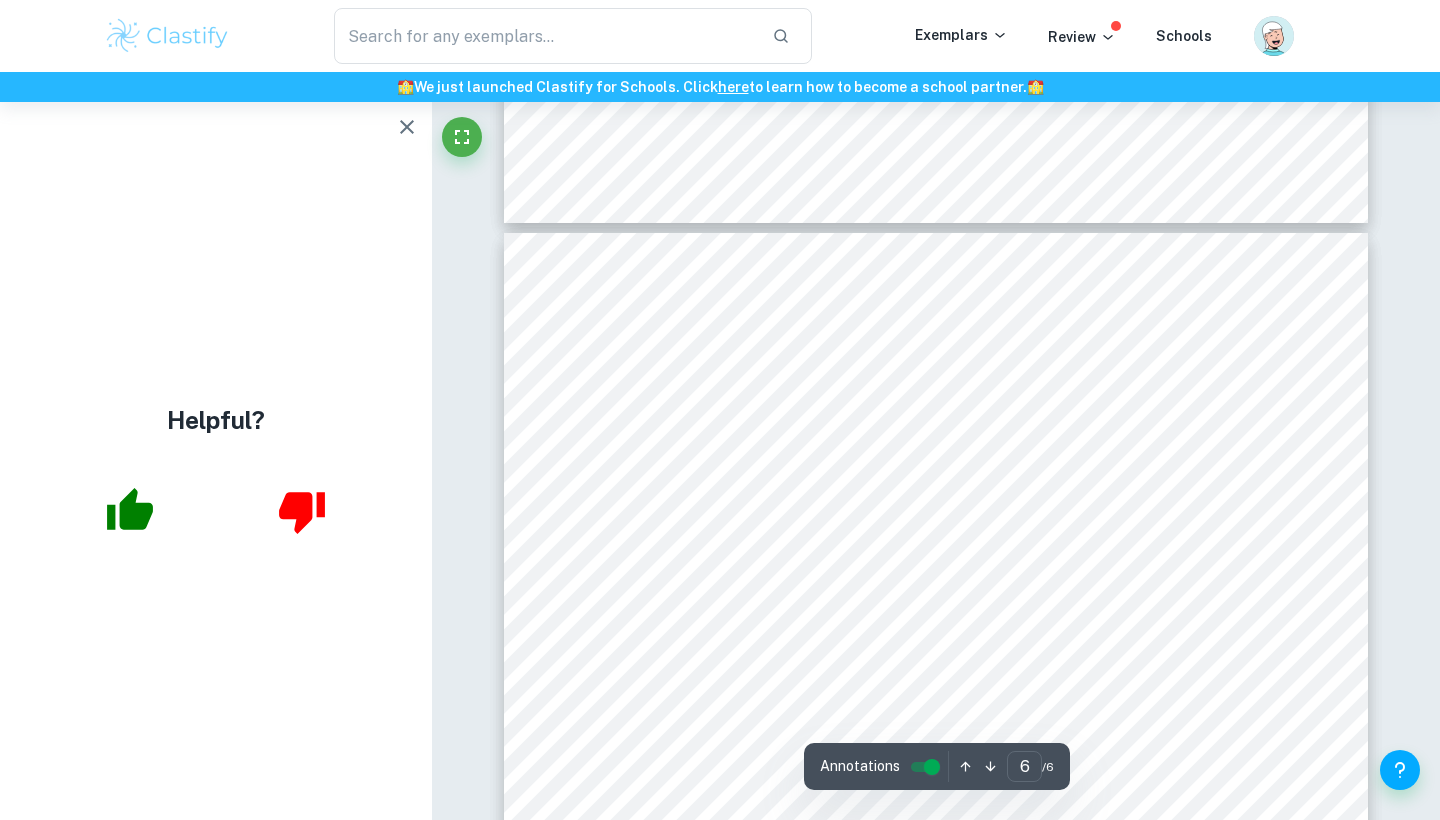 type on "5" 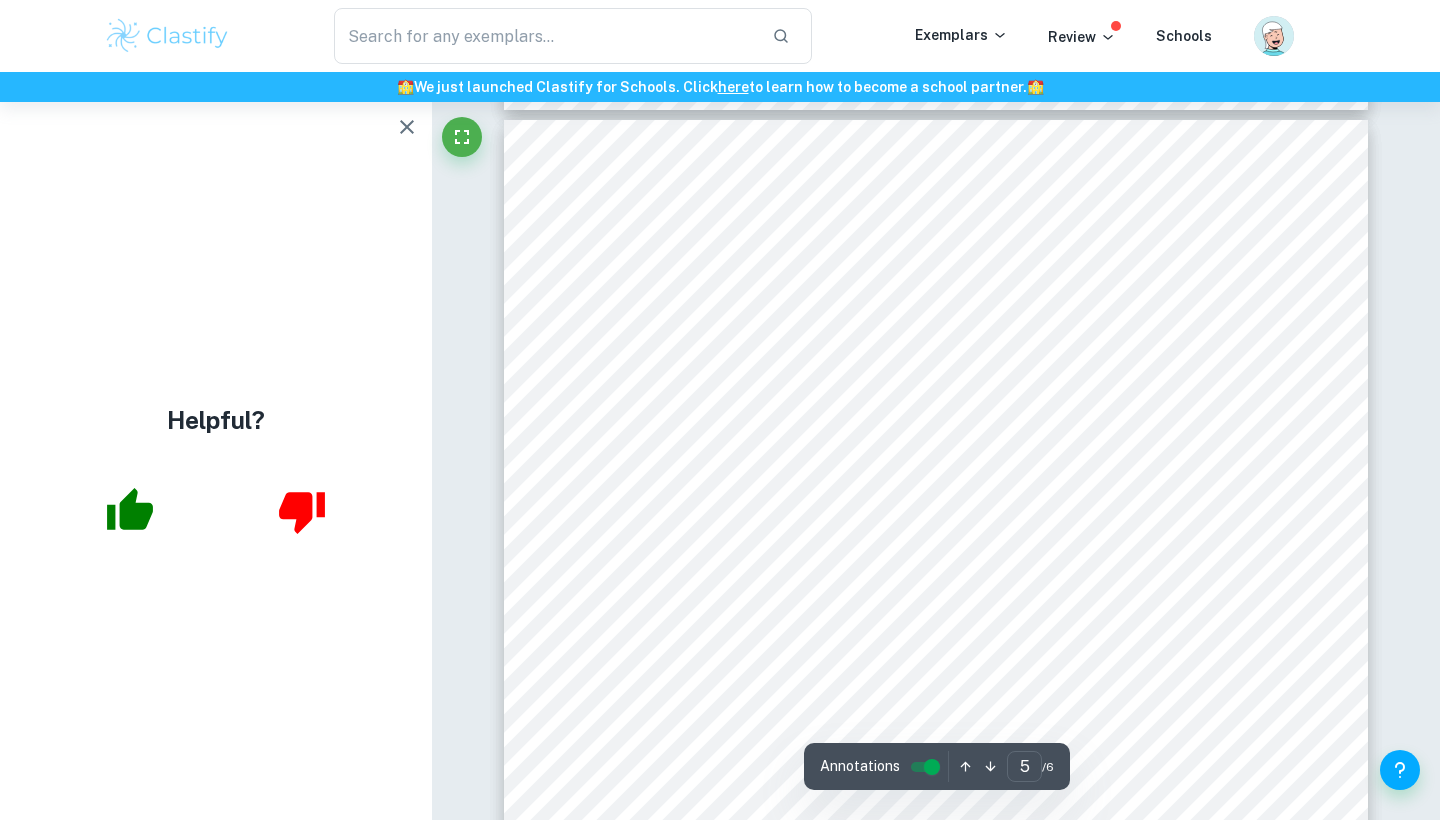 scroll, scrollTop: 4885, scrollLeft: 0, axis: vertical 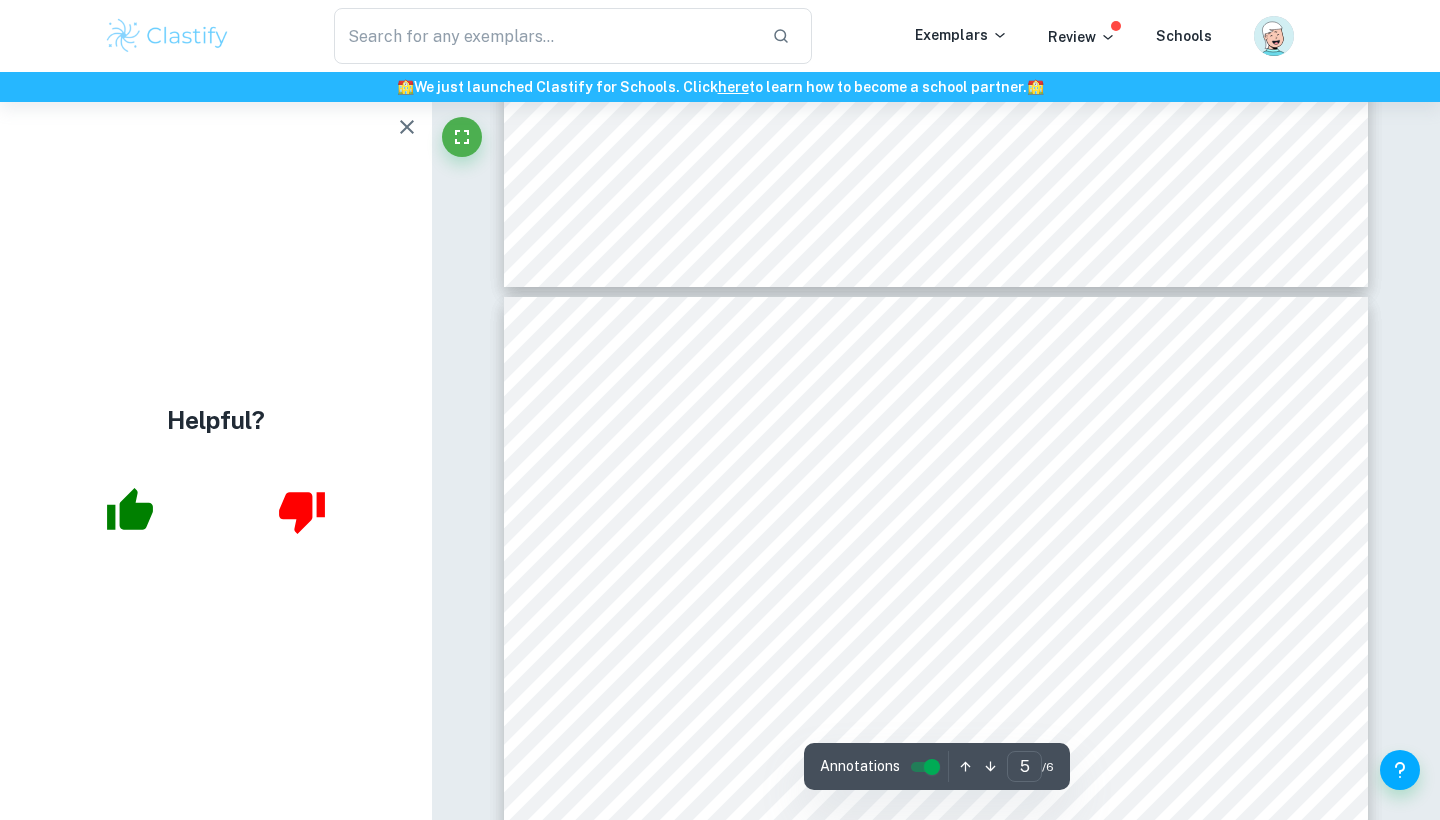 click 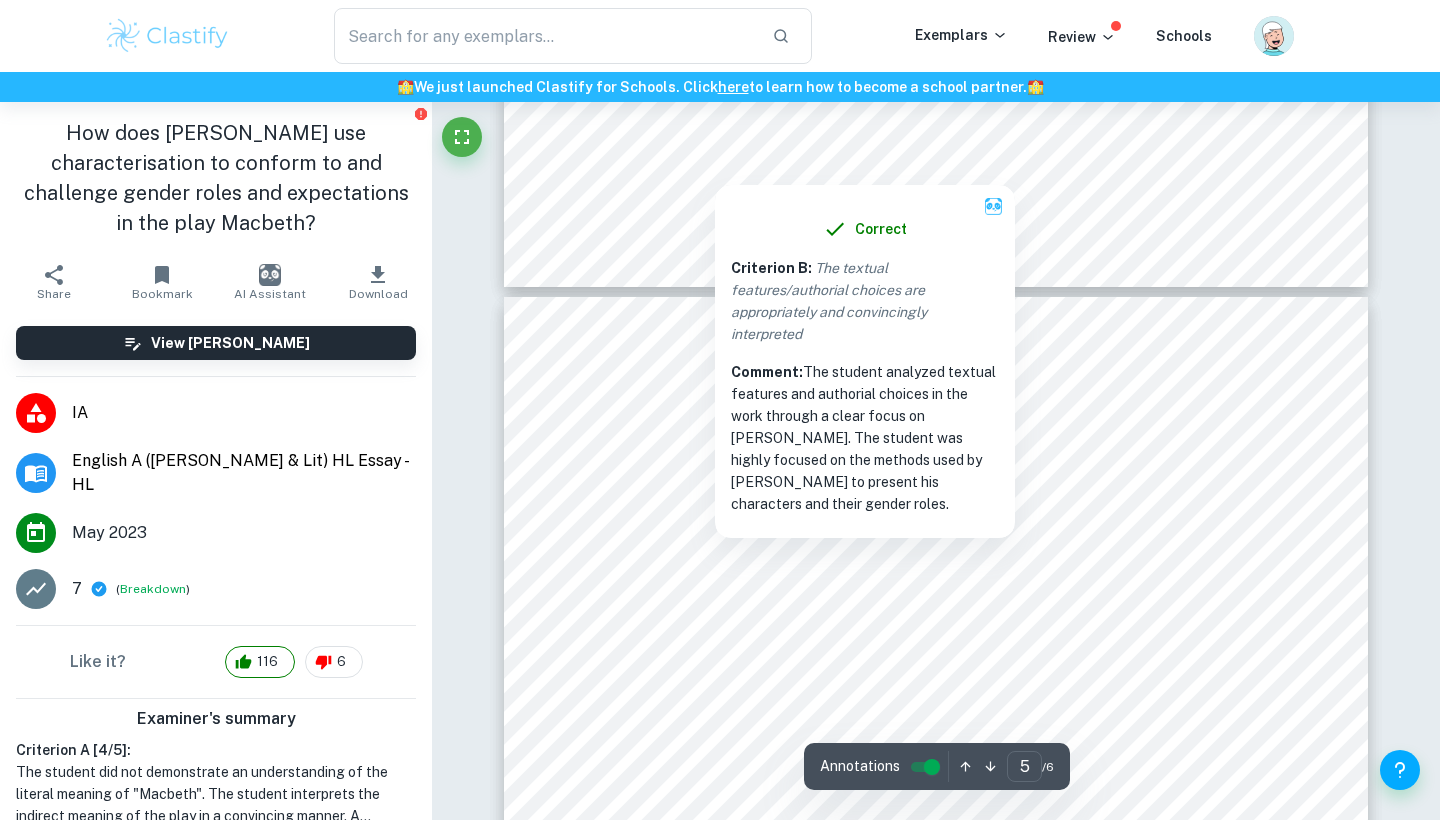 scroll, scrollTop: 4921, scrollLeft: 0, axis: vertical 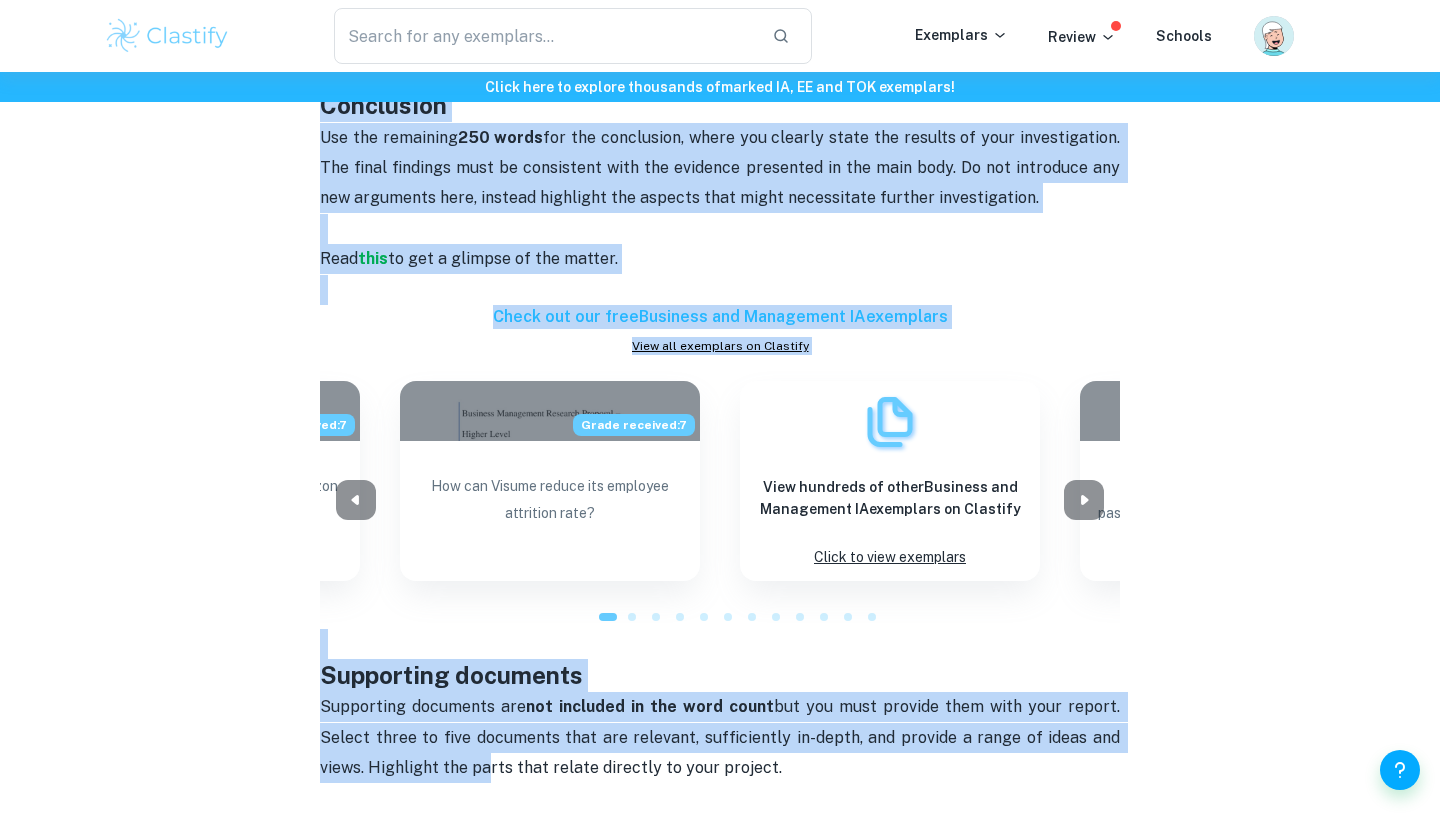 drag, startPoint x: 320, startPoint y: 322, endPoint x: 1034, endPoint y: 188, distance: 726.4654 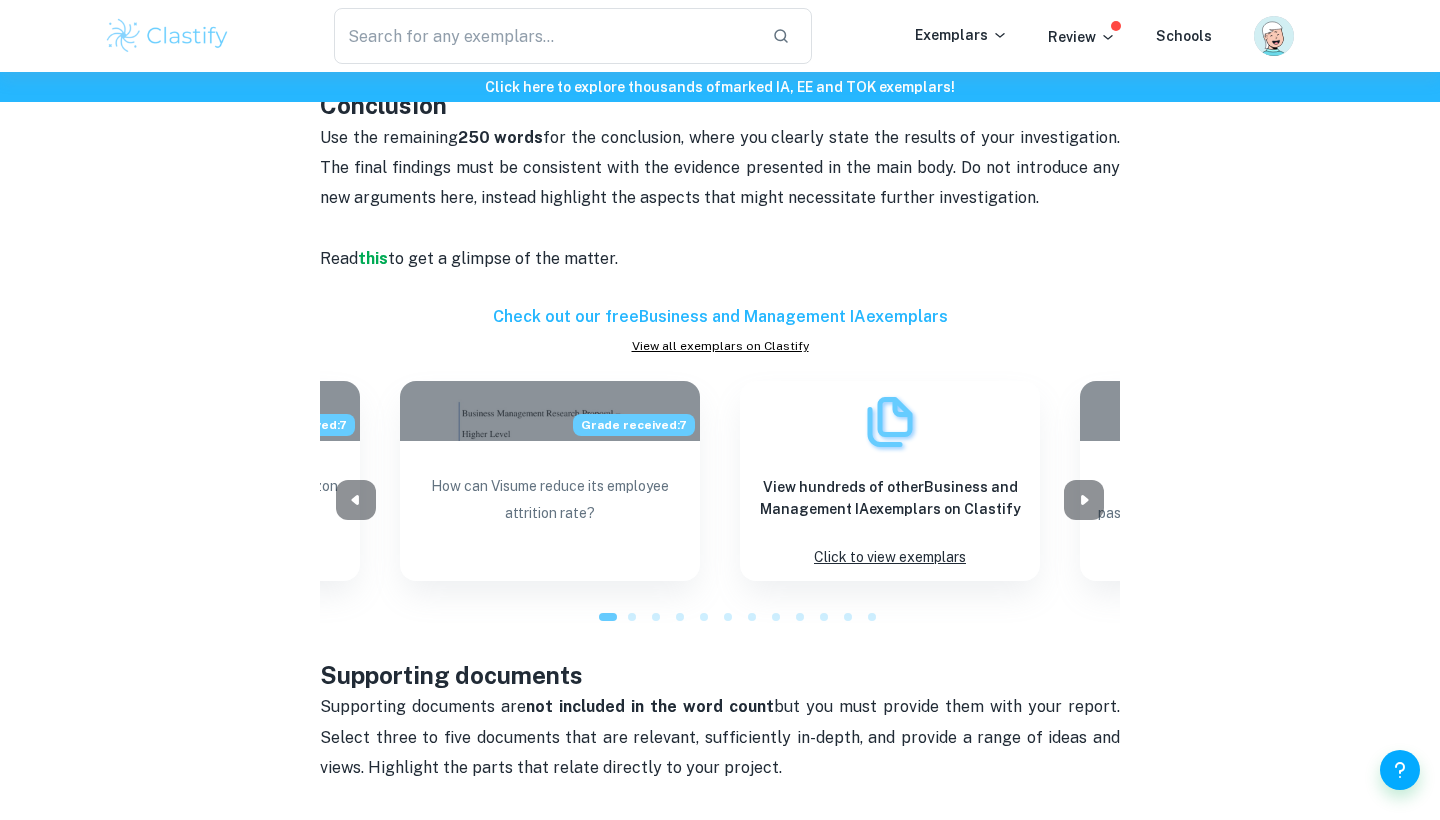 click on "for the conclusion, where you clearly state the results of your investigation. The final findings must be consistent with the evidence presented in the main body. Do not introduce any new arguments here, instead highlight the aspects that might necessitate further investigation." at bounding box center [722, 168] 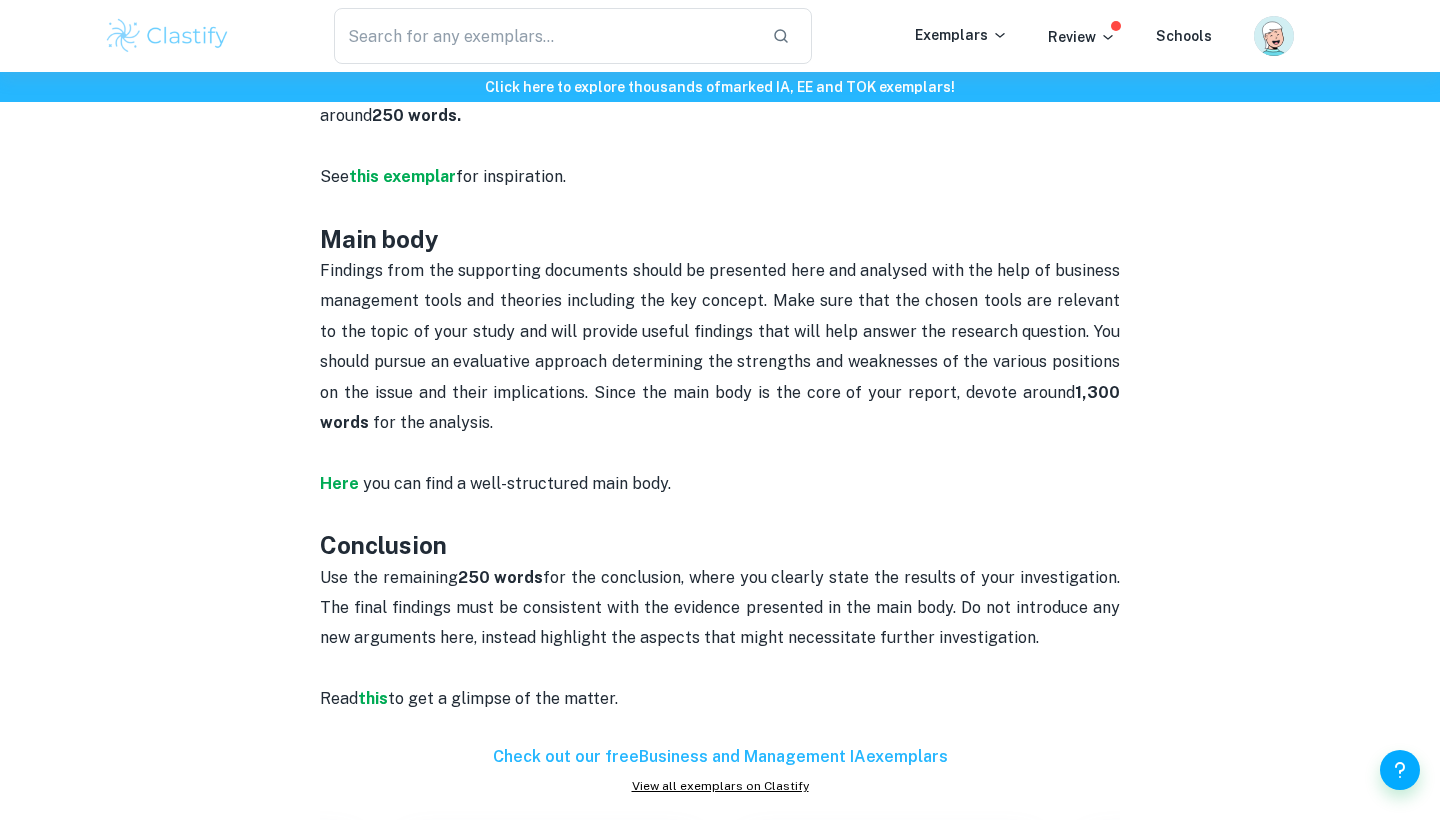 scroll, scrollTop: 1394, scrollLeft: 0, axis: vertical 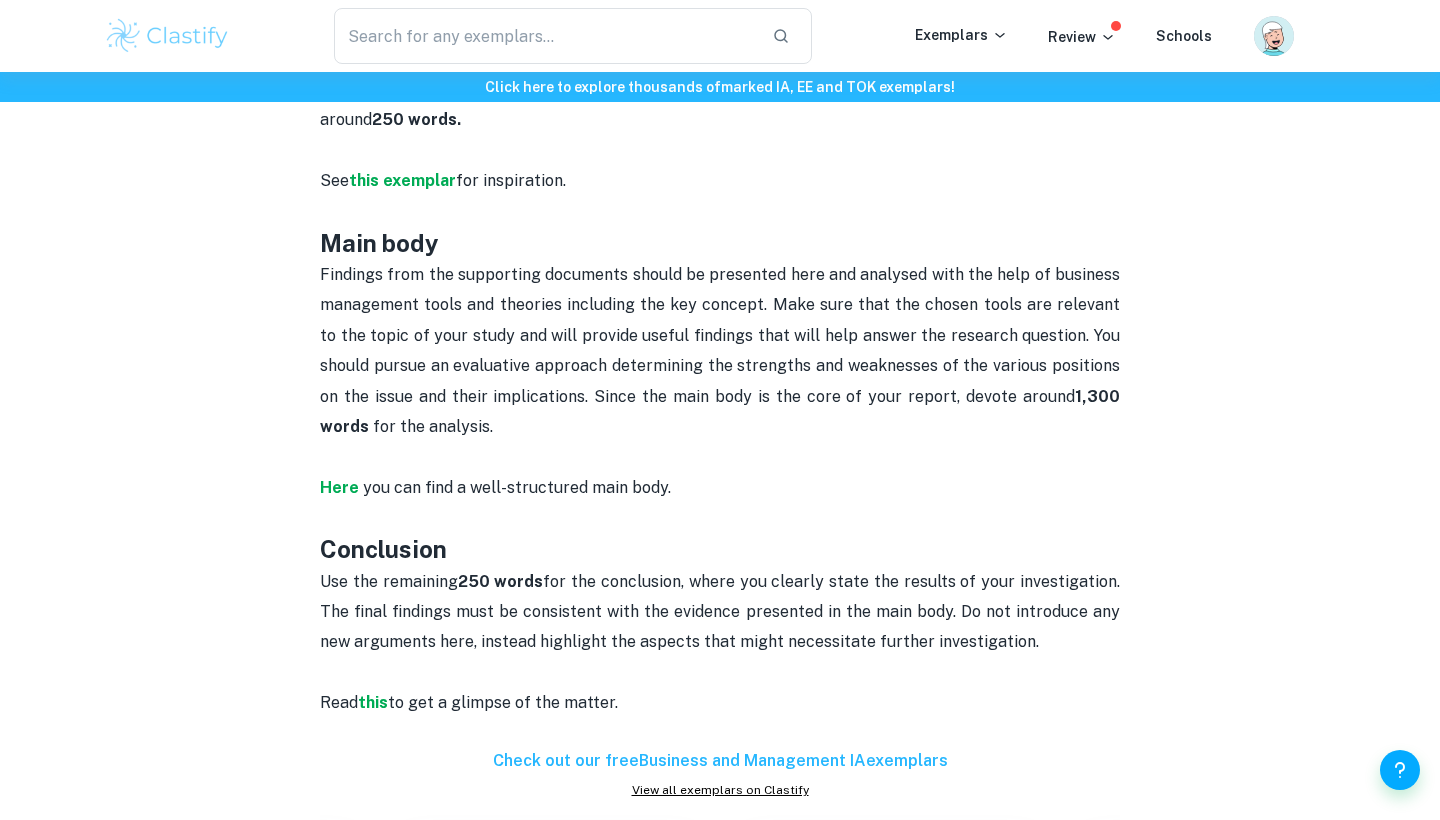 click on "​ Exemplars Review Schools" at bounding box center (720, 36) 